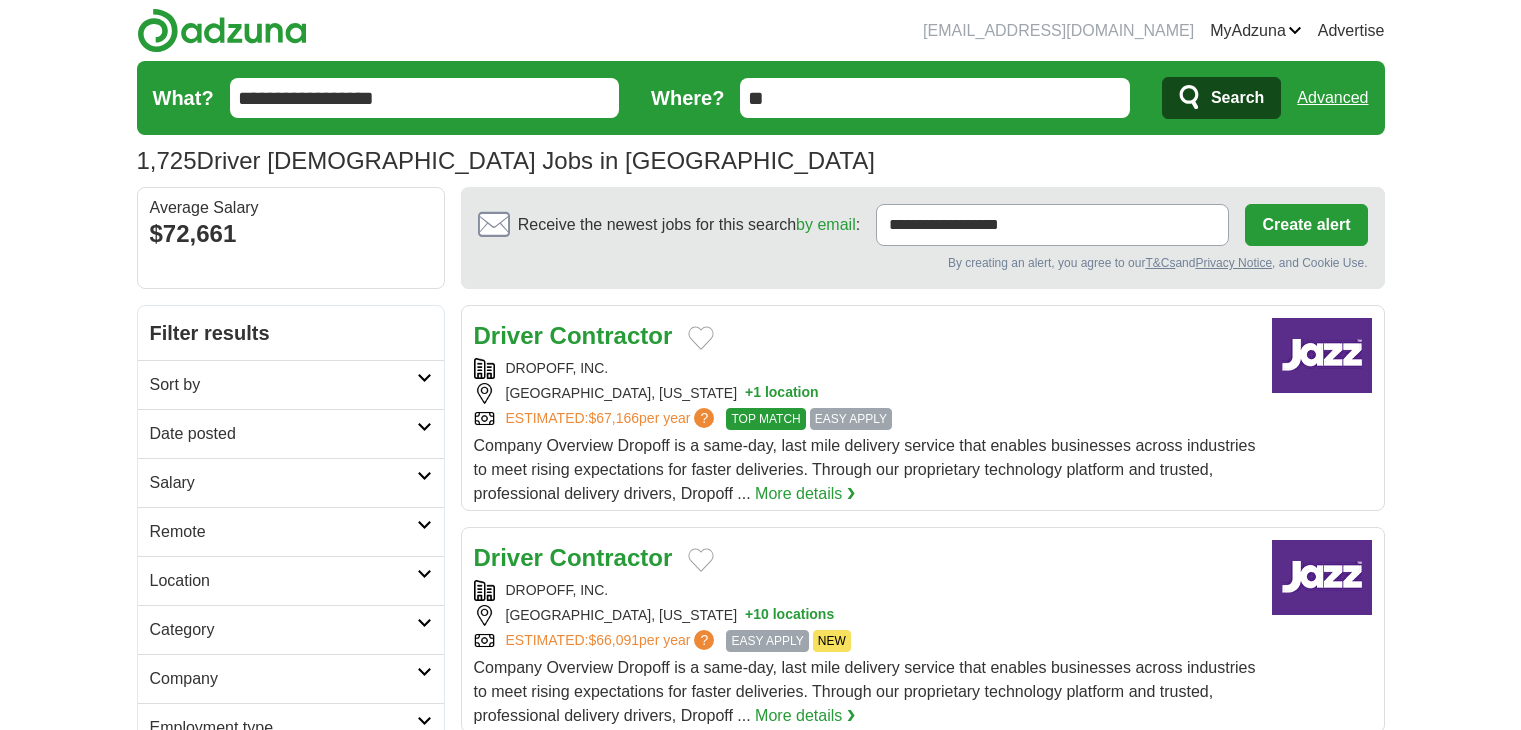 scroll, scrollTop: 0, scrollLeft: 0, axis: both 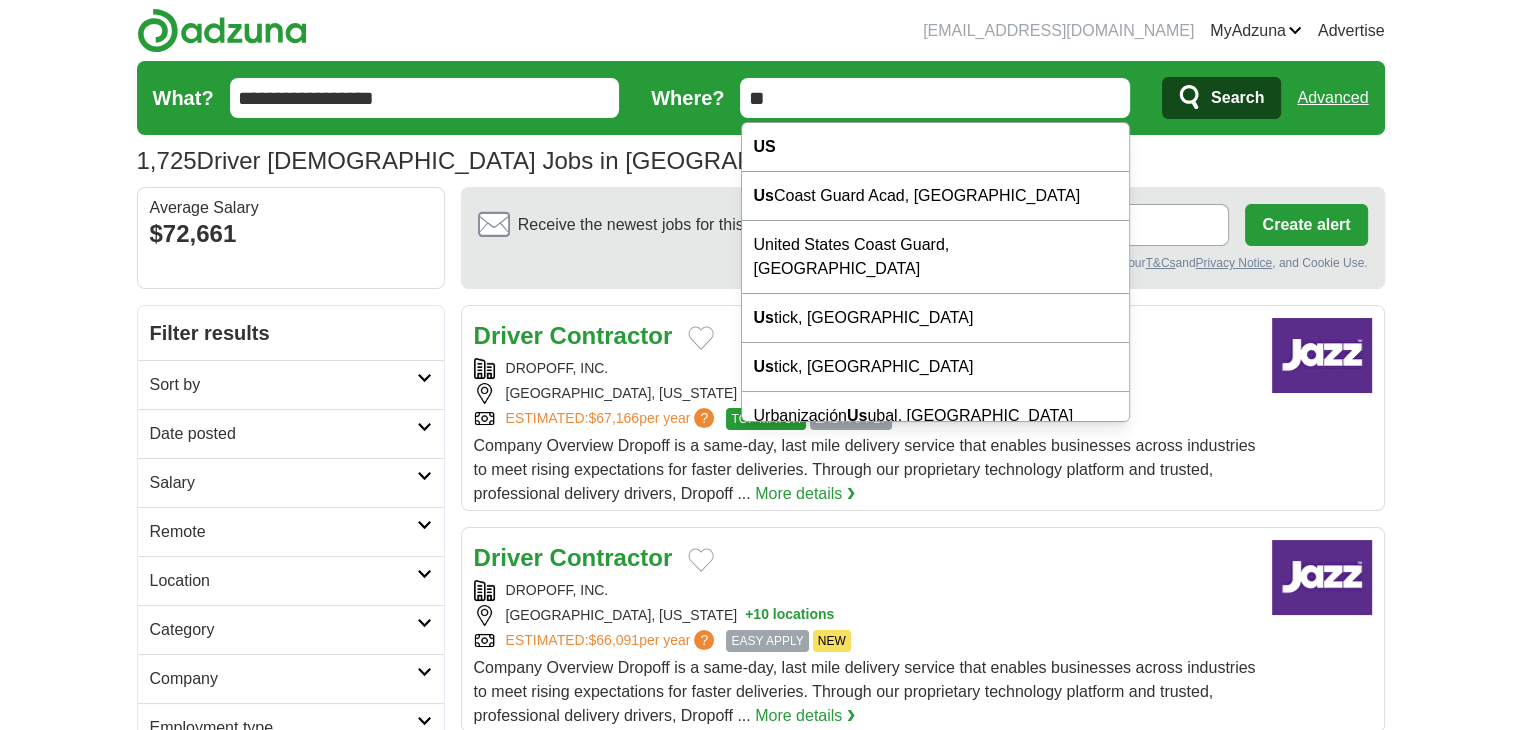 drag, startPoint x: 798, startPoint y: 93, endPoint x: 736, endPoint y: 92, distance: 62.008064 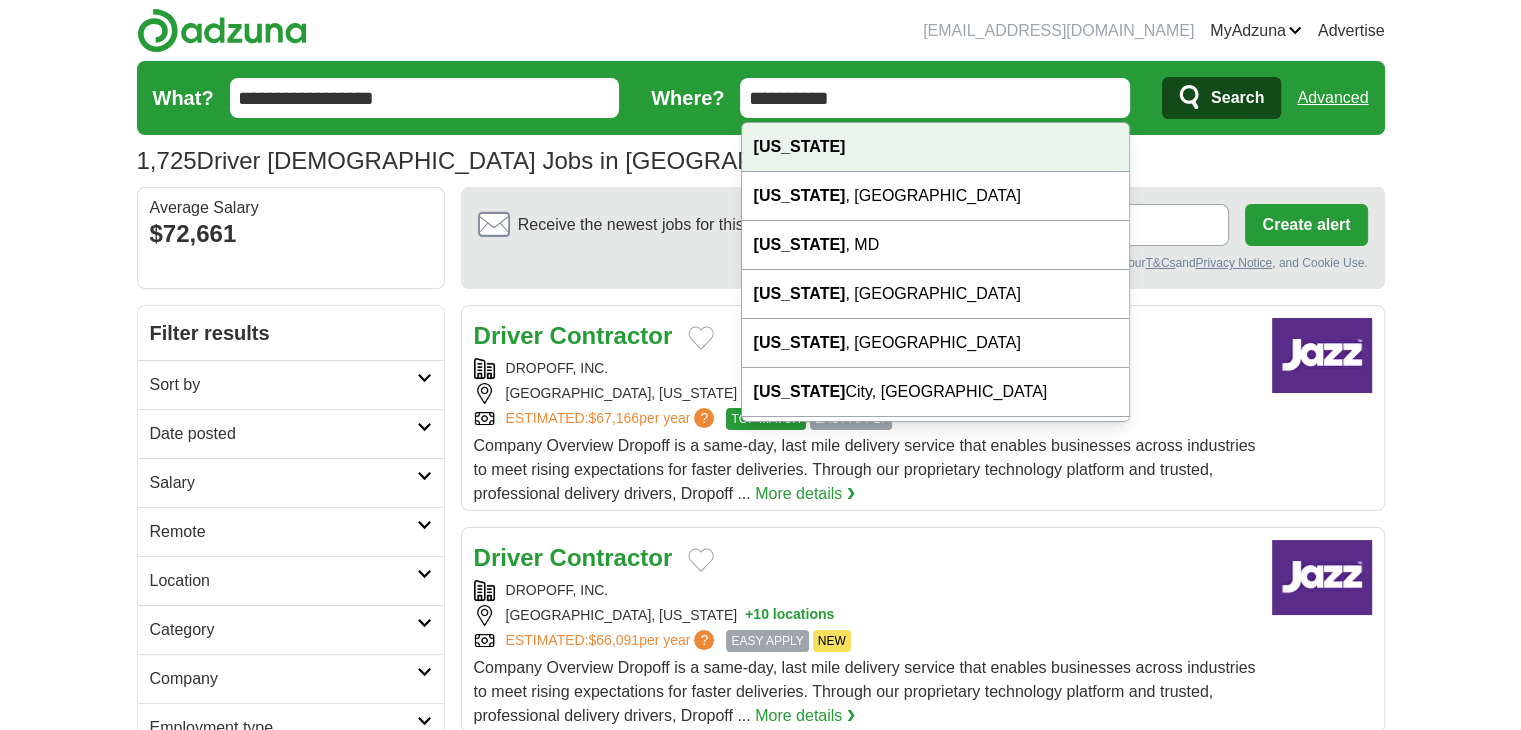 type on "**********" 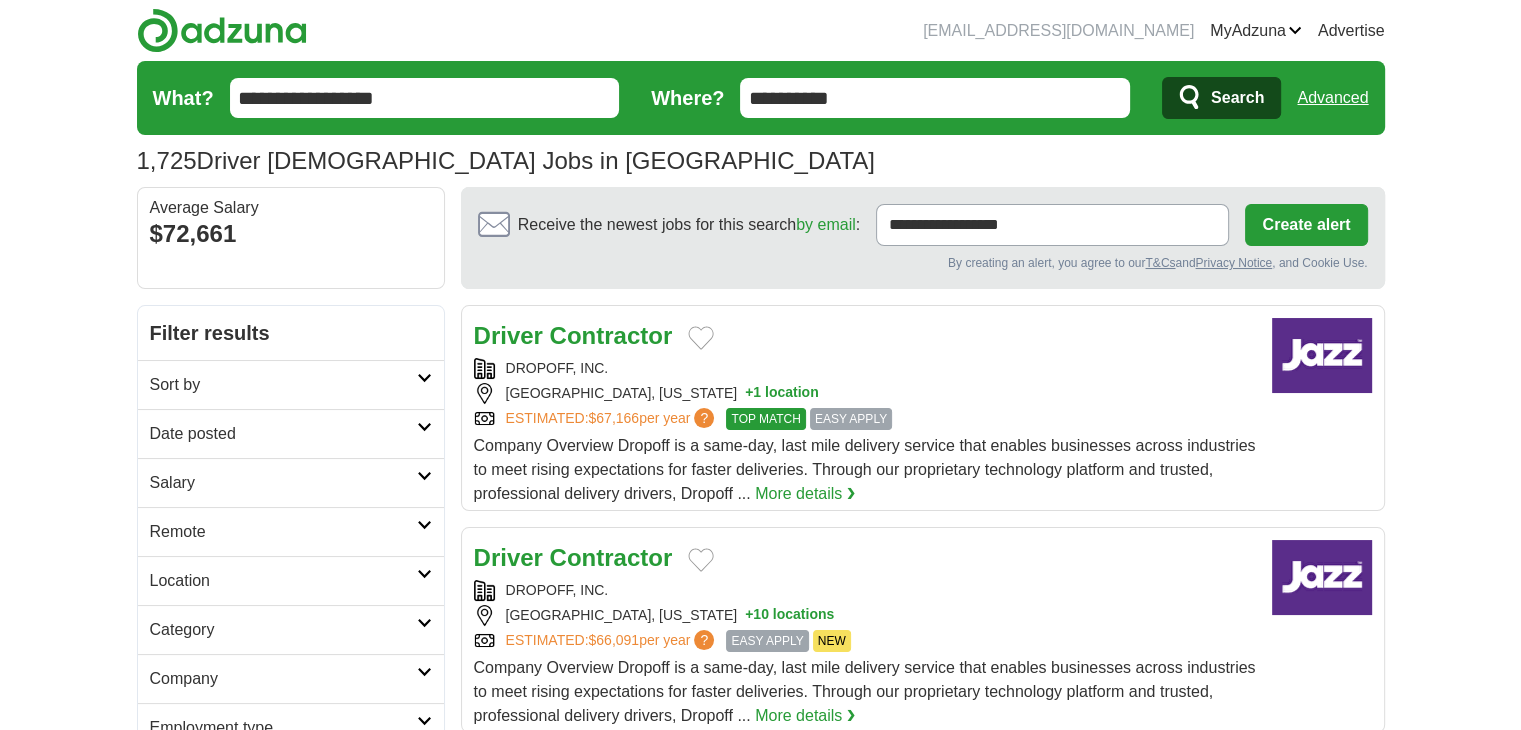 click on "Search" at bounding box center [1237, 98] 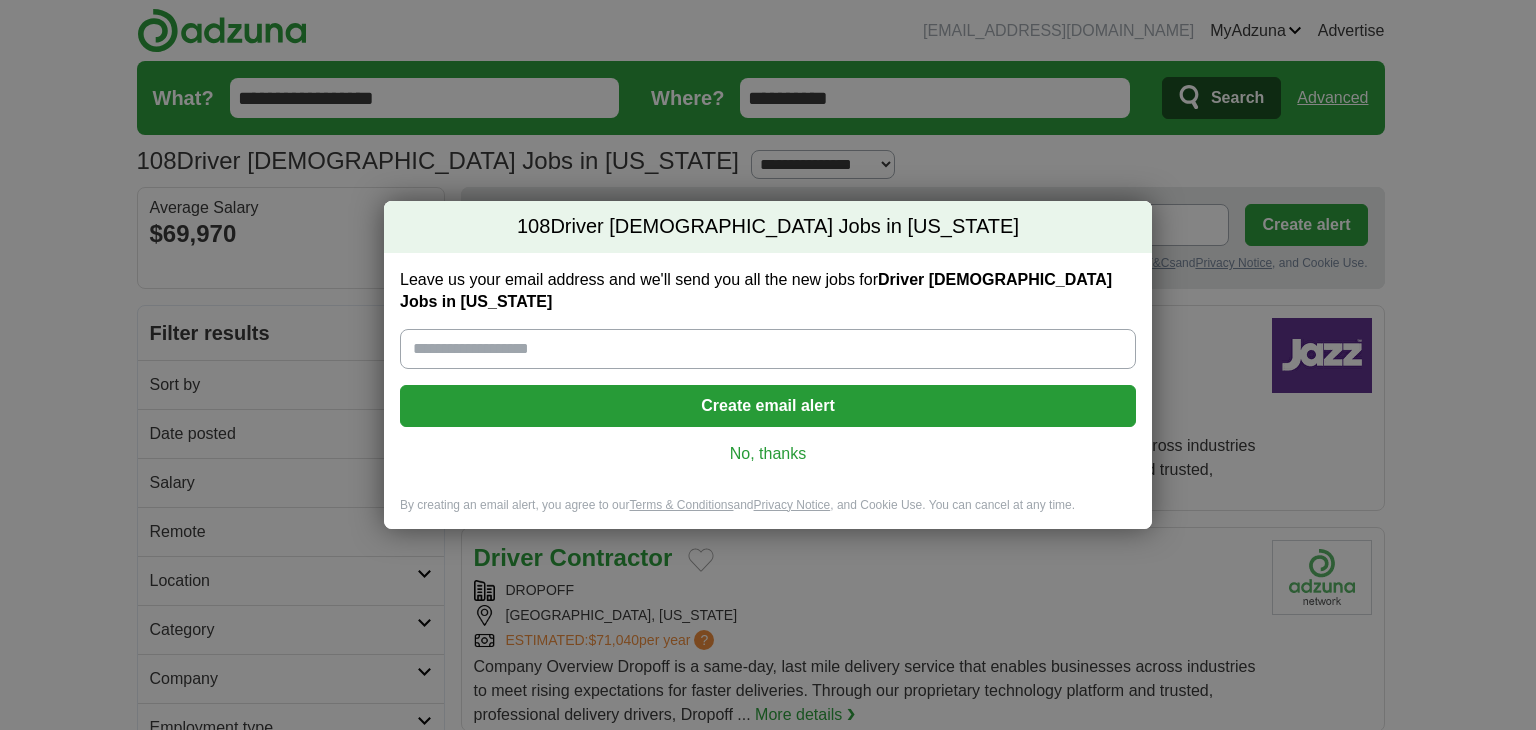 scroll, scrollTop: 0, scrollLeft: 0, axis: both 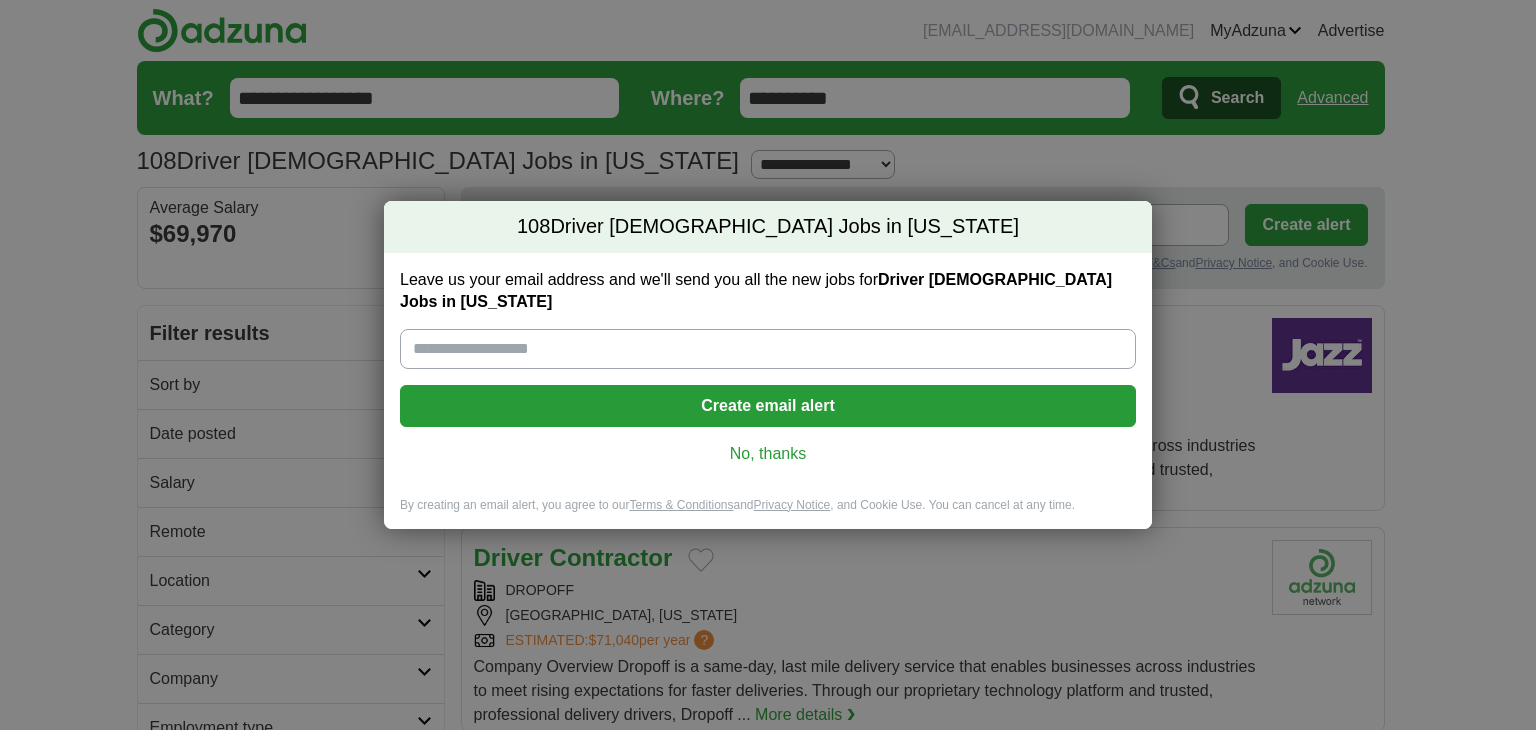 click on "Leave us your email address and we'll send you all the new jobs for  Driver Contractor  Jobs in California" at bounding box center [768, 349] 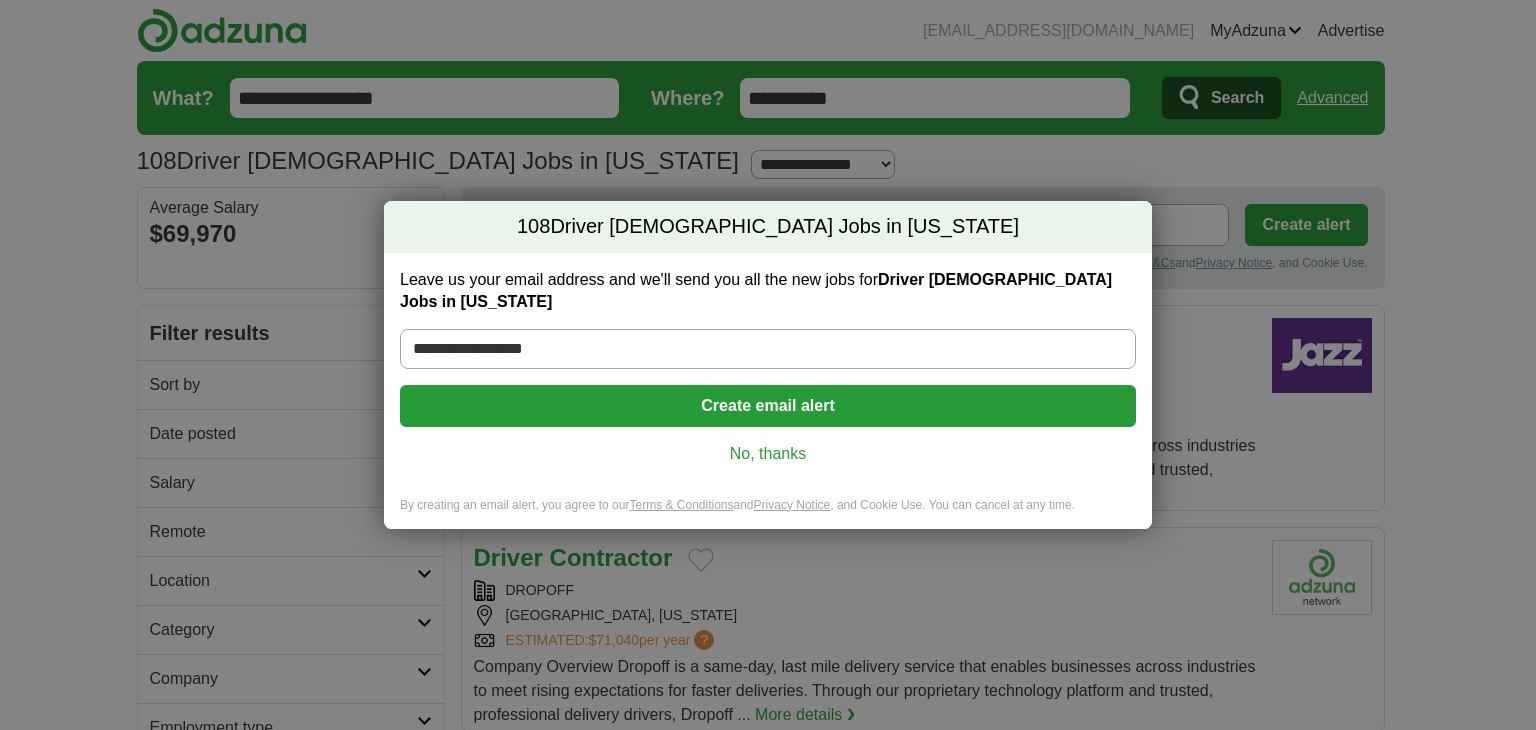 click on "Create email alert" at bounding box center [768, 406] 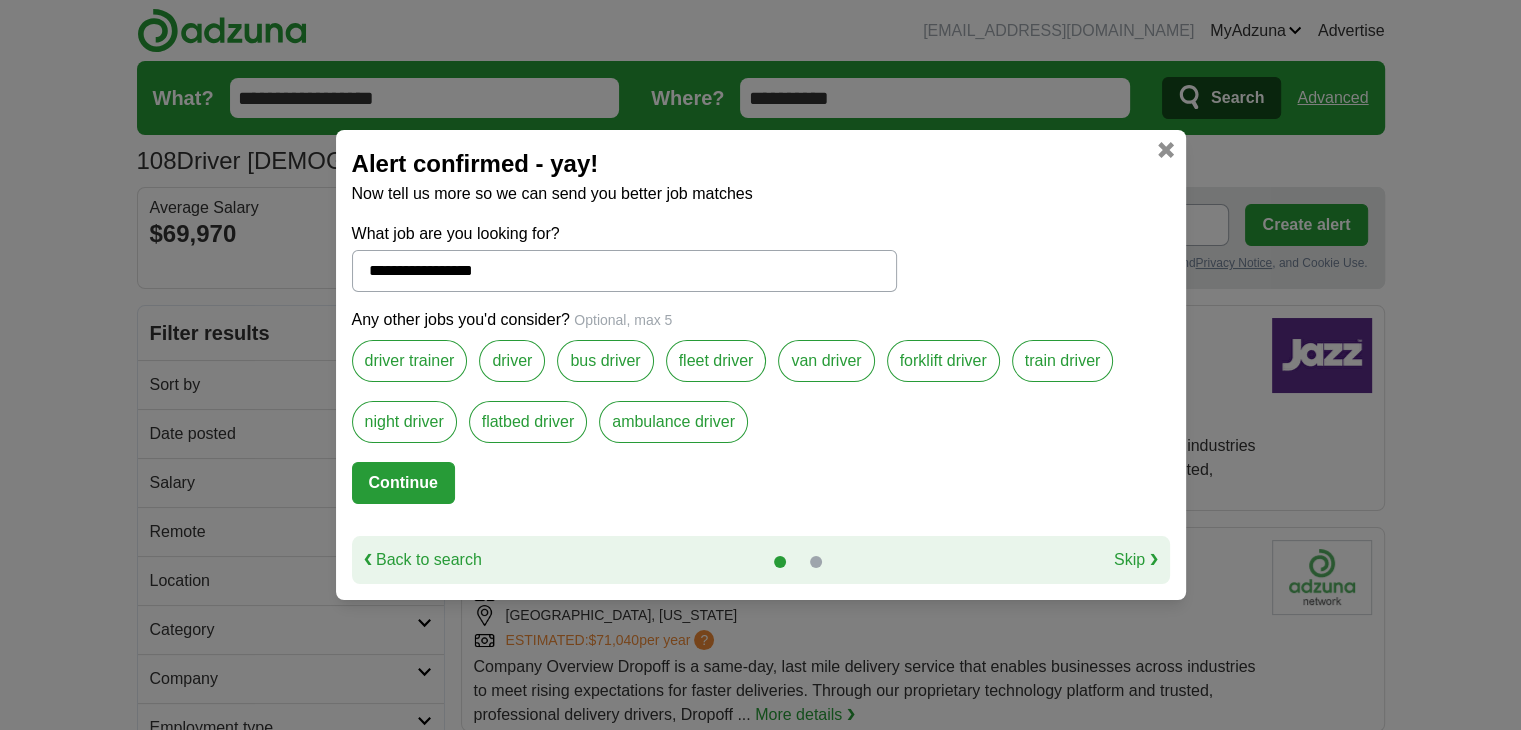 click on "Continue" at bounding box center (403, 483) 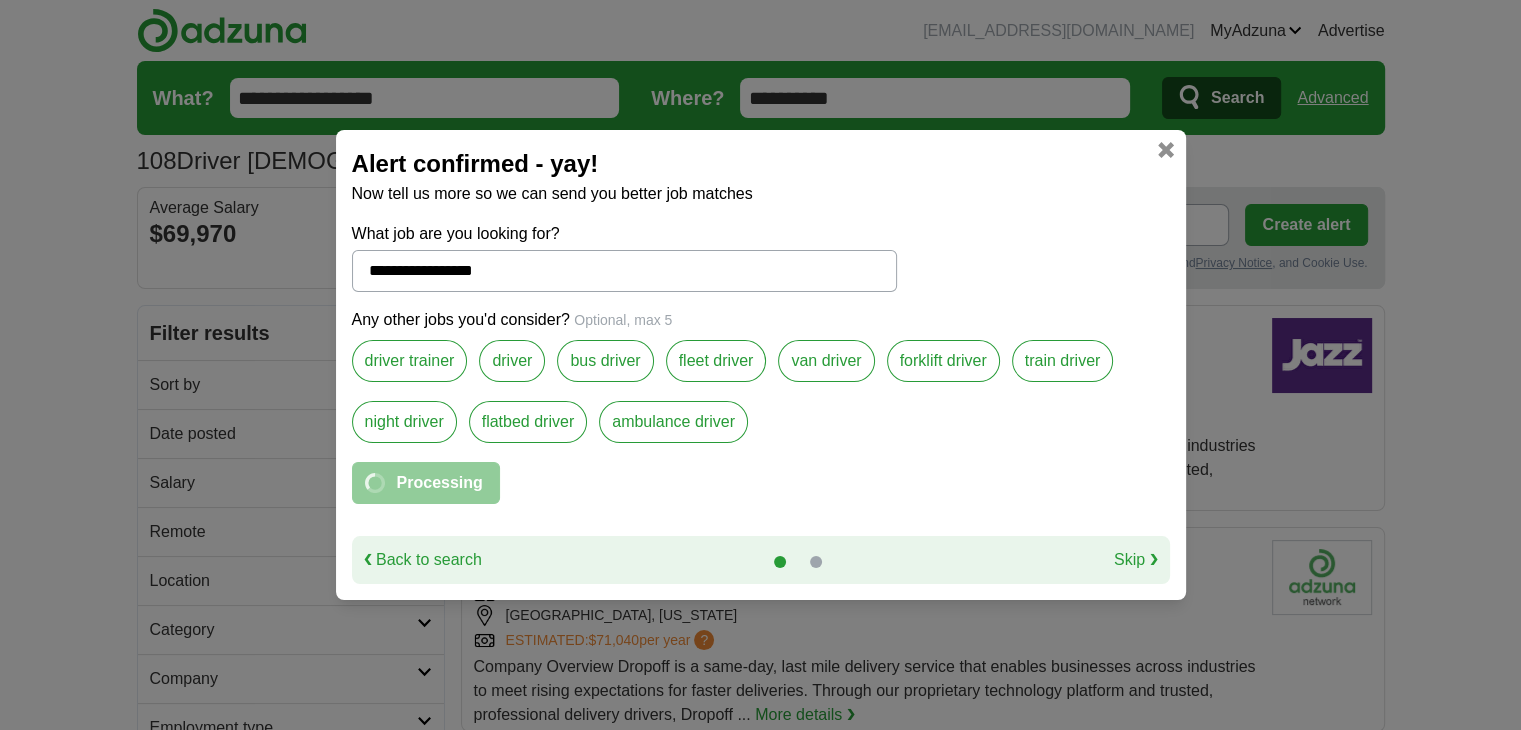 select on "*" 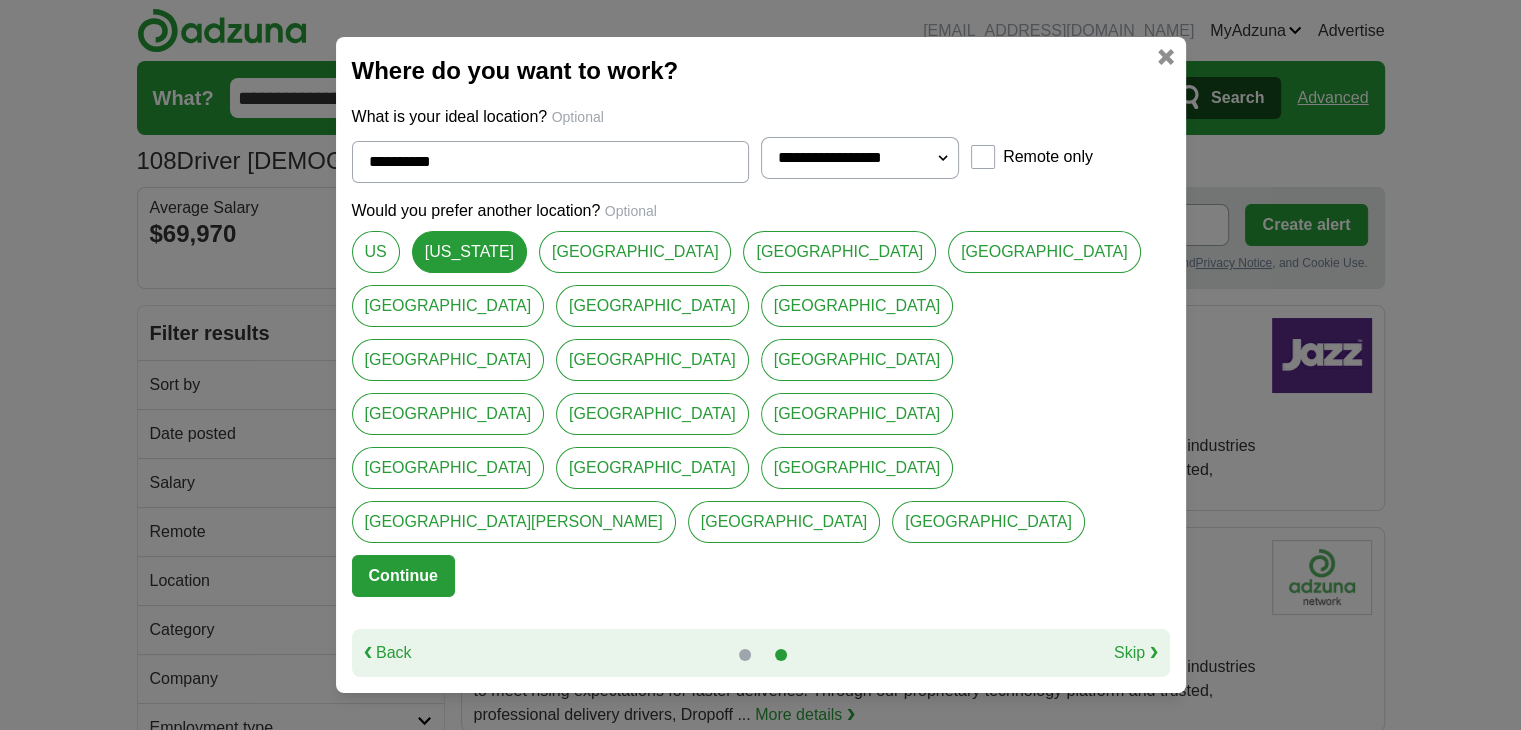 click on "[GEOGRAPHIC_DATA]" at bounding box center [652, 306] 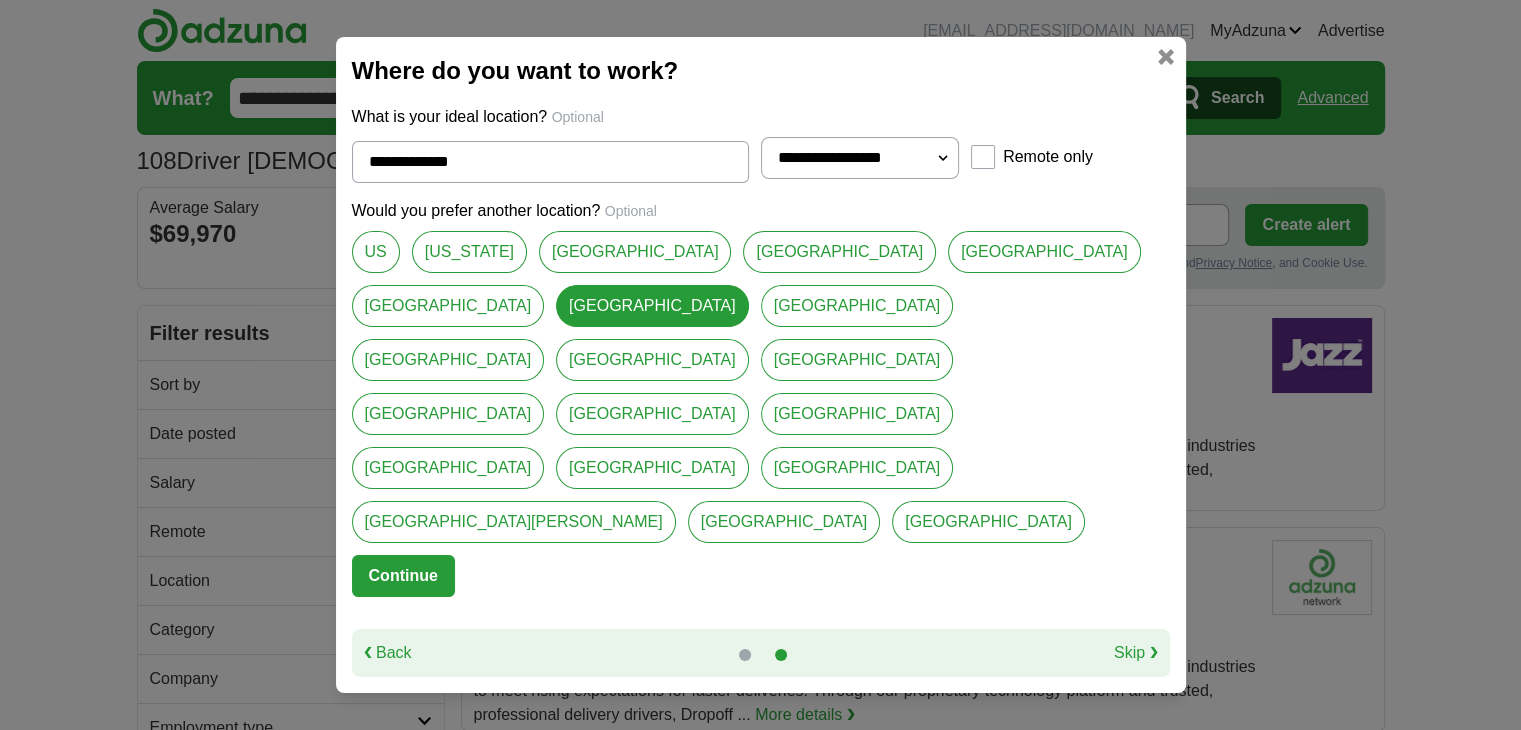 click on "[US_STATE]" at bounding box center [469, 252] 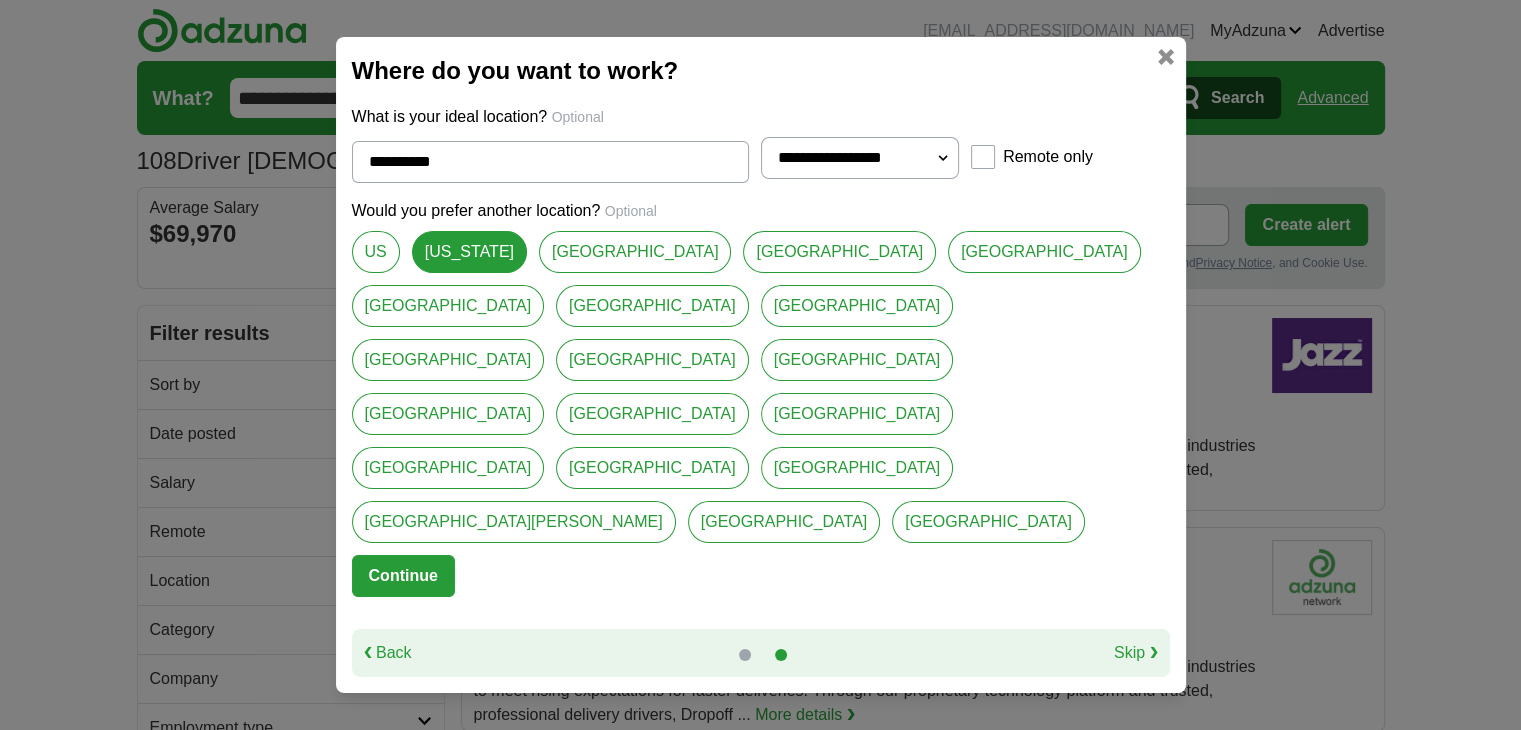 click on "[GEOGRAPHIC_DATA]" at bounding box center [652, 306] 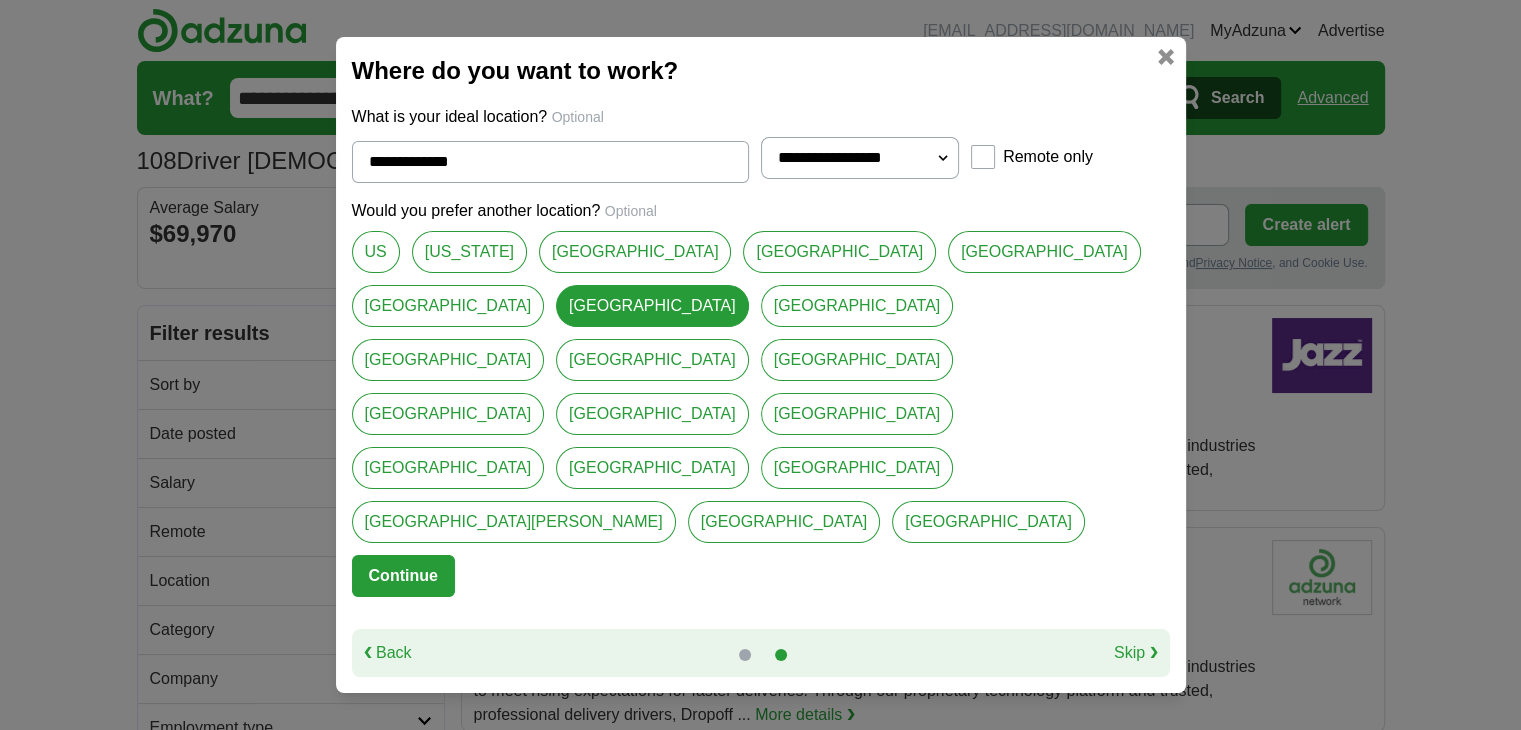 click on "[GEOGRAPHIC_DATA]" at bounding box center (857, 306) 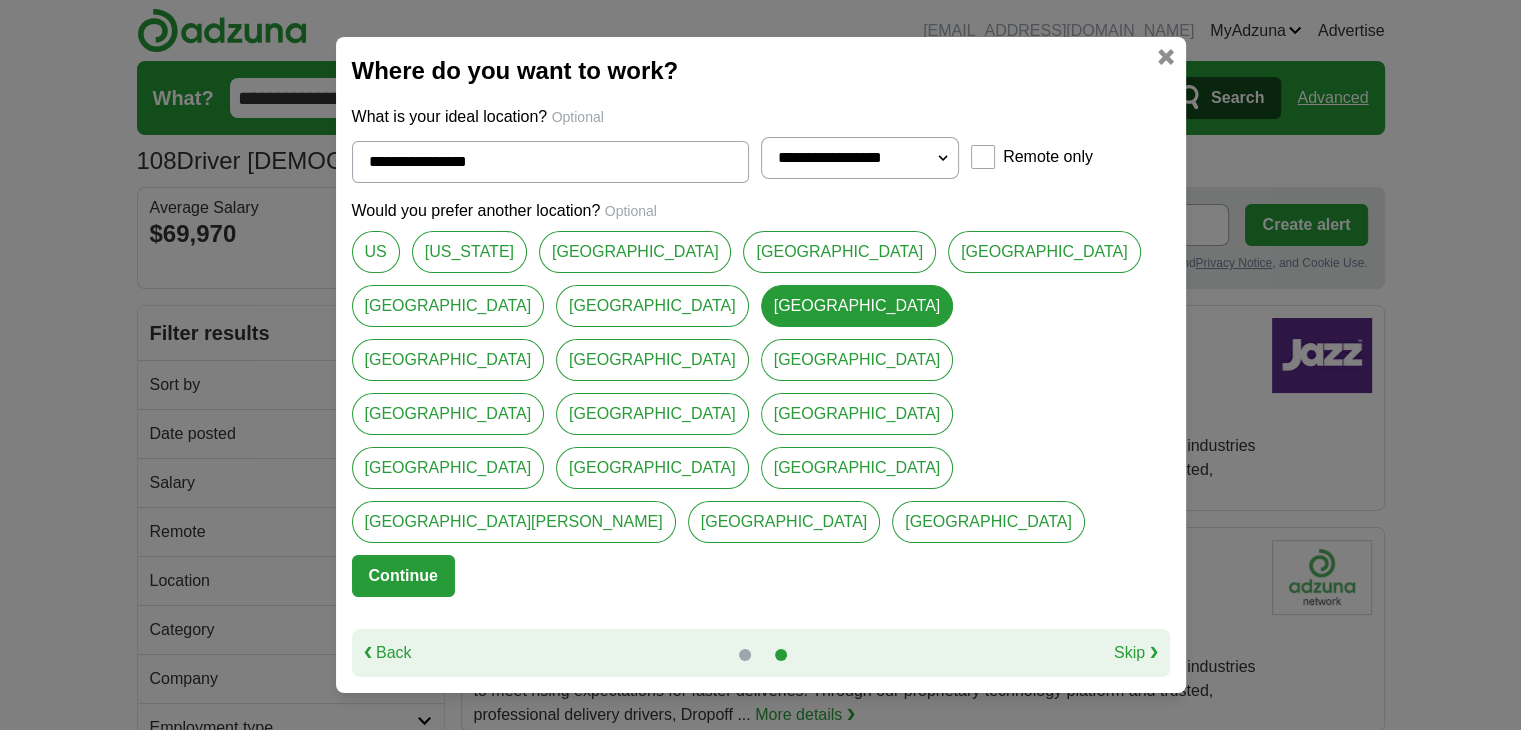 click on "Continue" at bounding box center (403, 576) 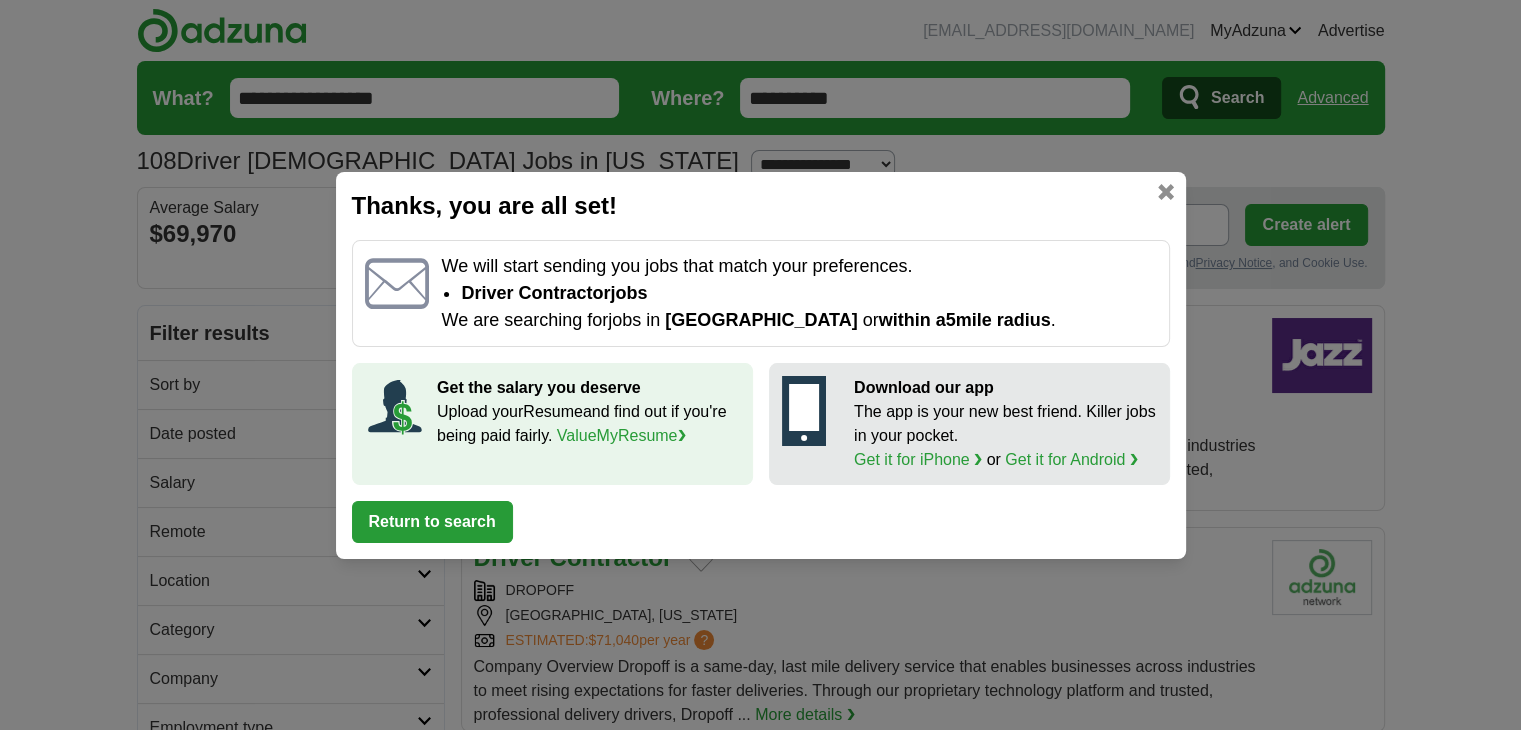 click on "Get it for Android ❯" at bounding box center (1071, 459) 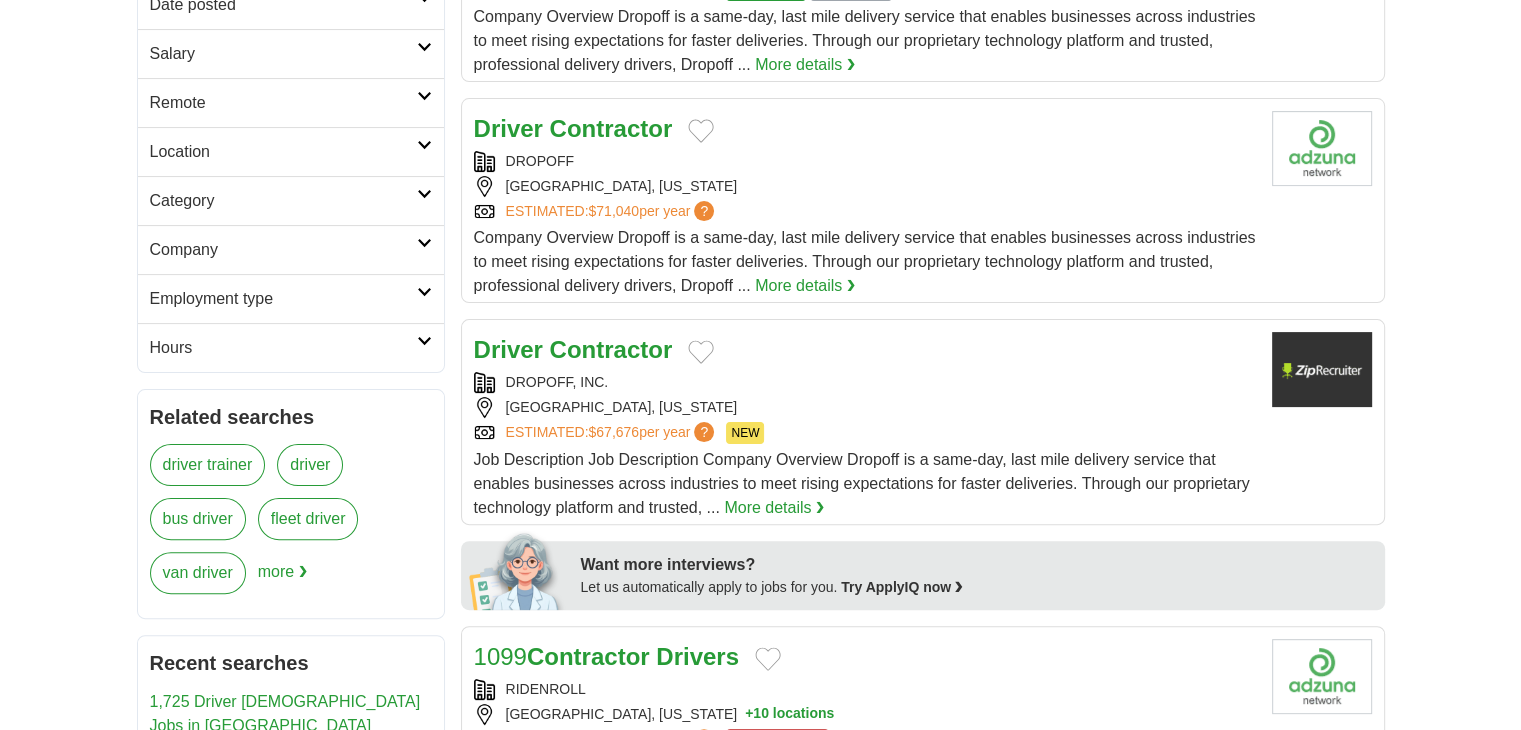scroll, scrollTop: 400, scrollLeft: 0, axis: vertical 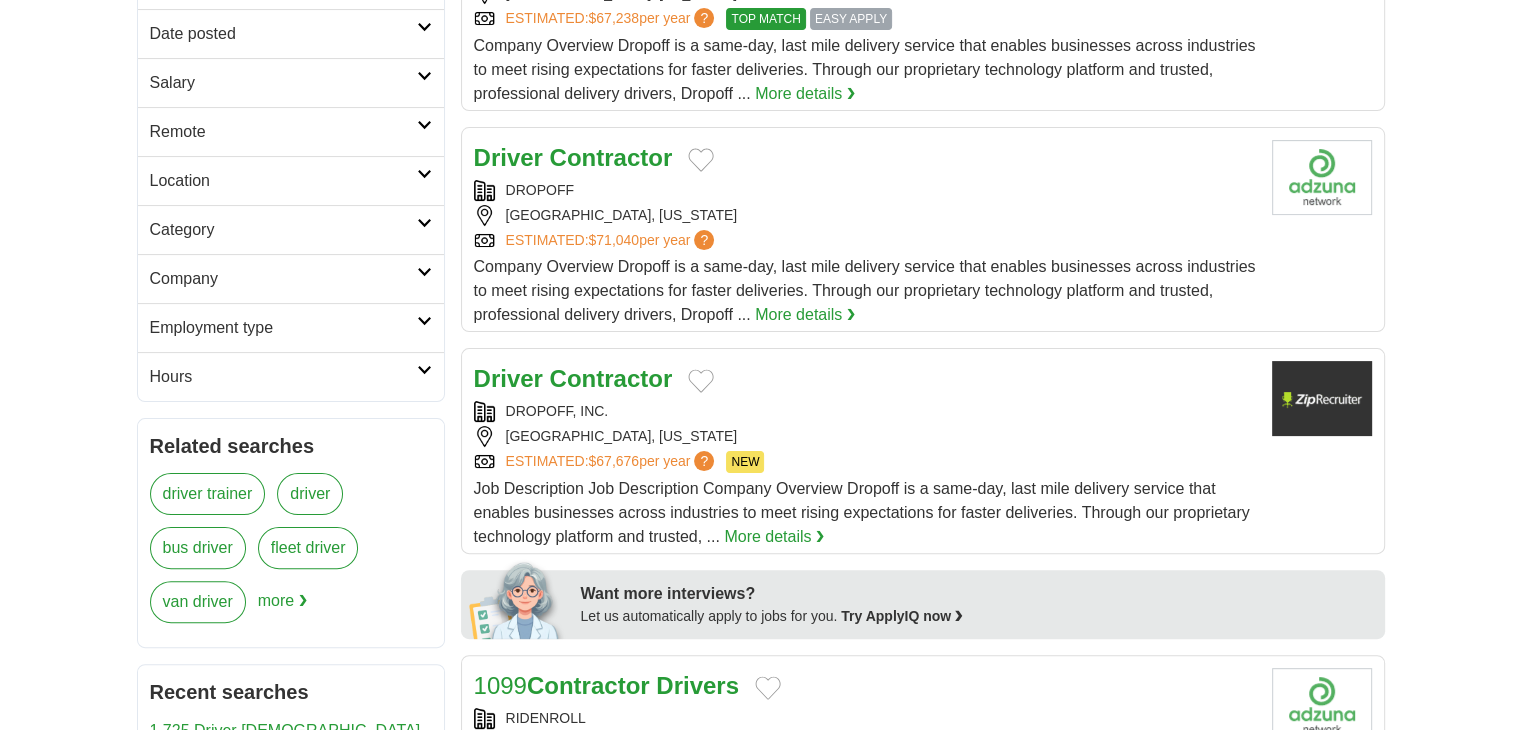 click on "Company Overview Dropoff is a same-day, last mile delivery service that enables businesses across industries to meet rising expectations for faster deliveries. Through our proprietary technology platform and trusted, professional delivery drivers, Dropoff ..." at bounding box center [865, 290] 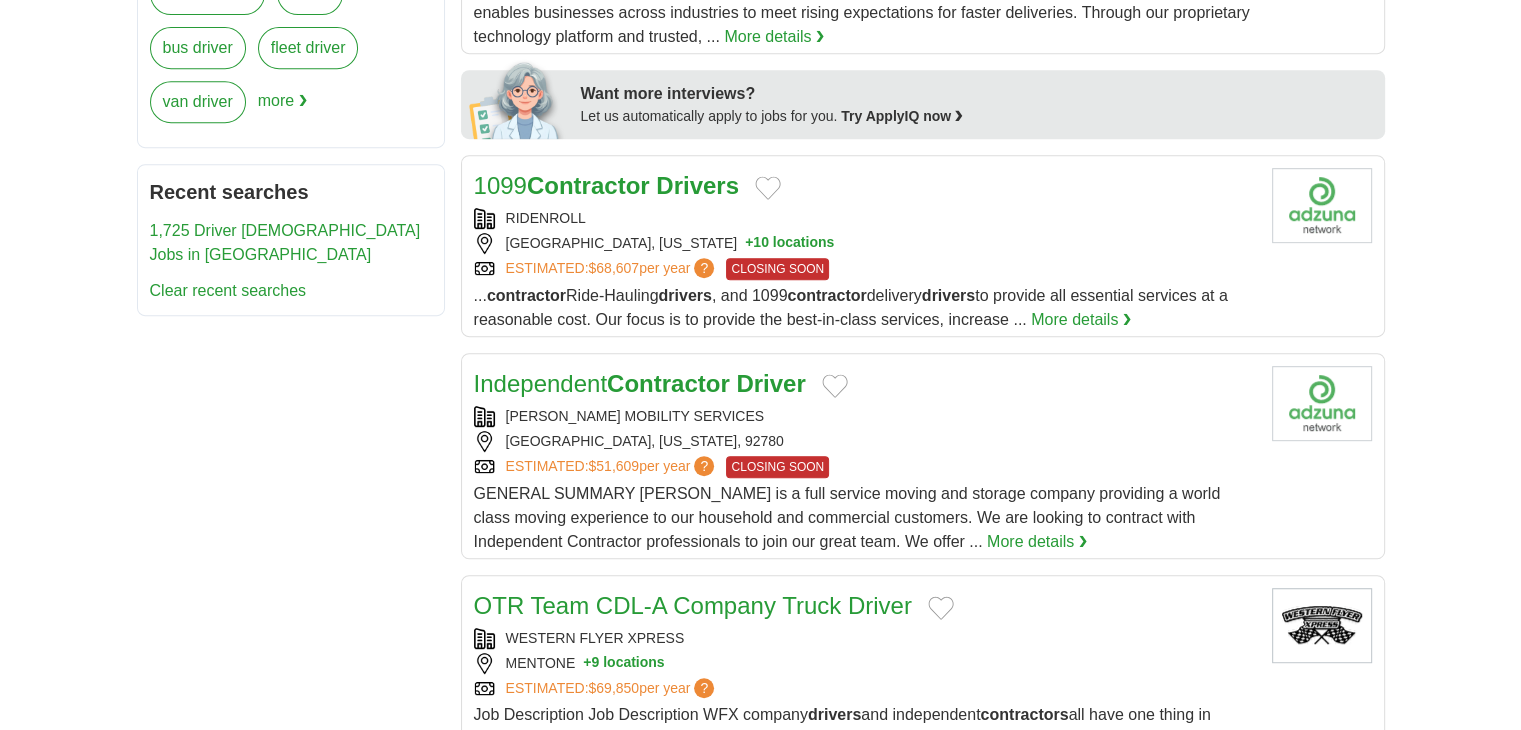 scroll, scrollTop: 1000, scrollLeft: 0, axis: vertical 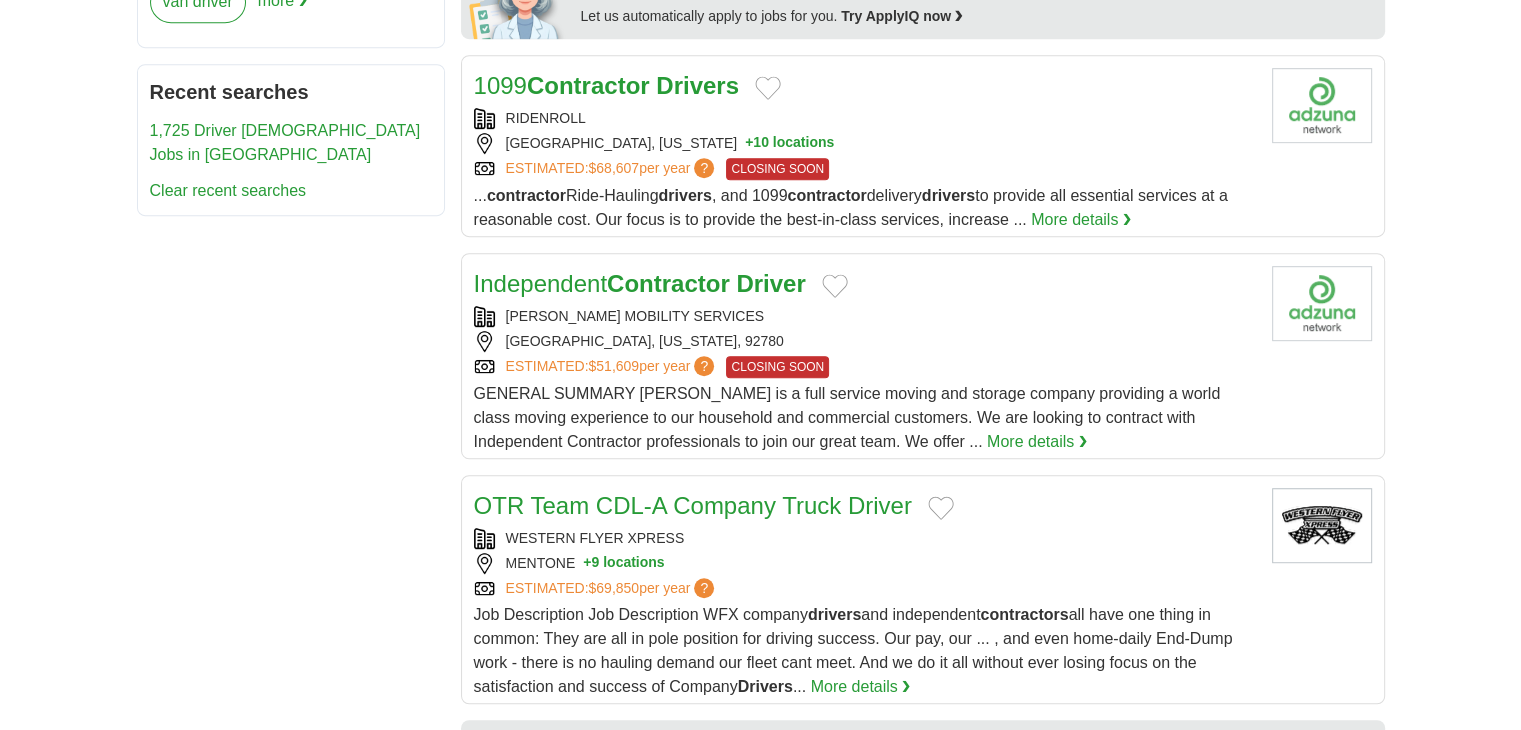 click on "GENERAL SUMMARY Alexander's is a full service moving and storage company providing a world class moving experience to our household and commercial customers. We are looking to contract with Independent Contractor professionals to join our great team. We offer ...
More details ❯" at bounding box center [865, 418] 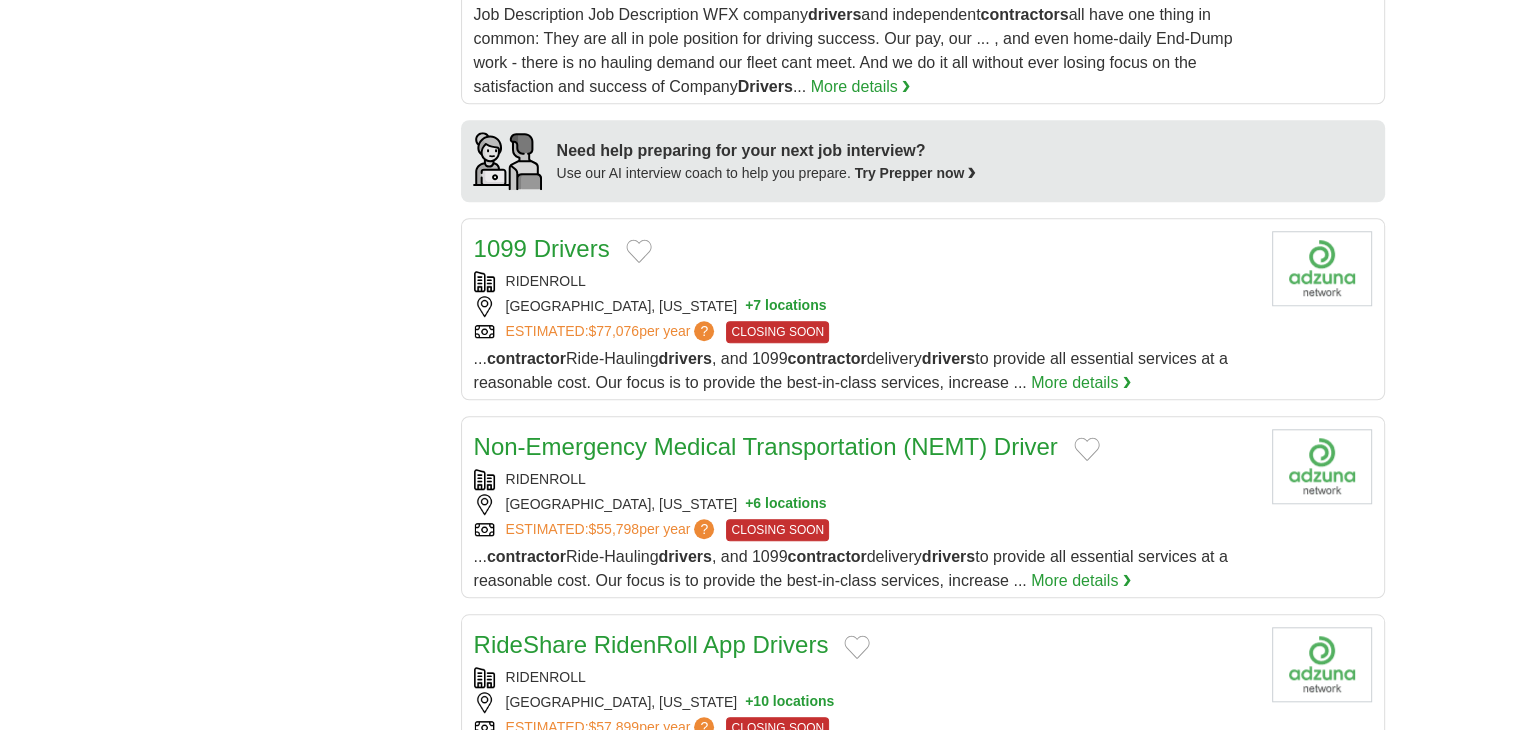 scroll, scrollTop: 1700, scrollLeft: 0, axis: vertical 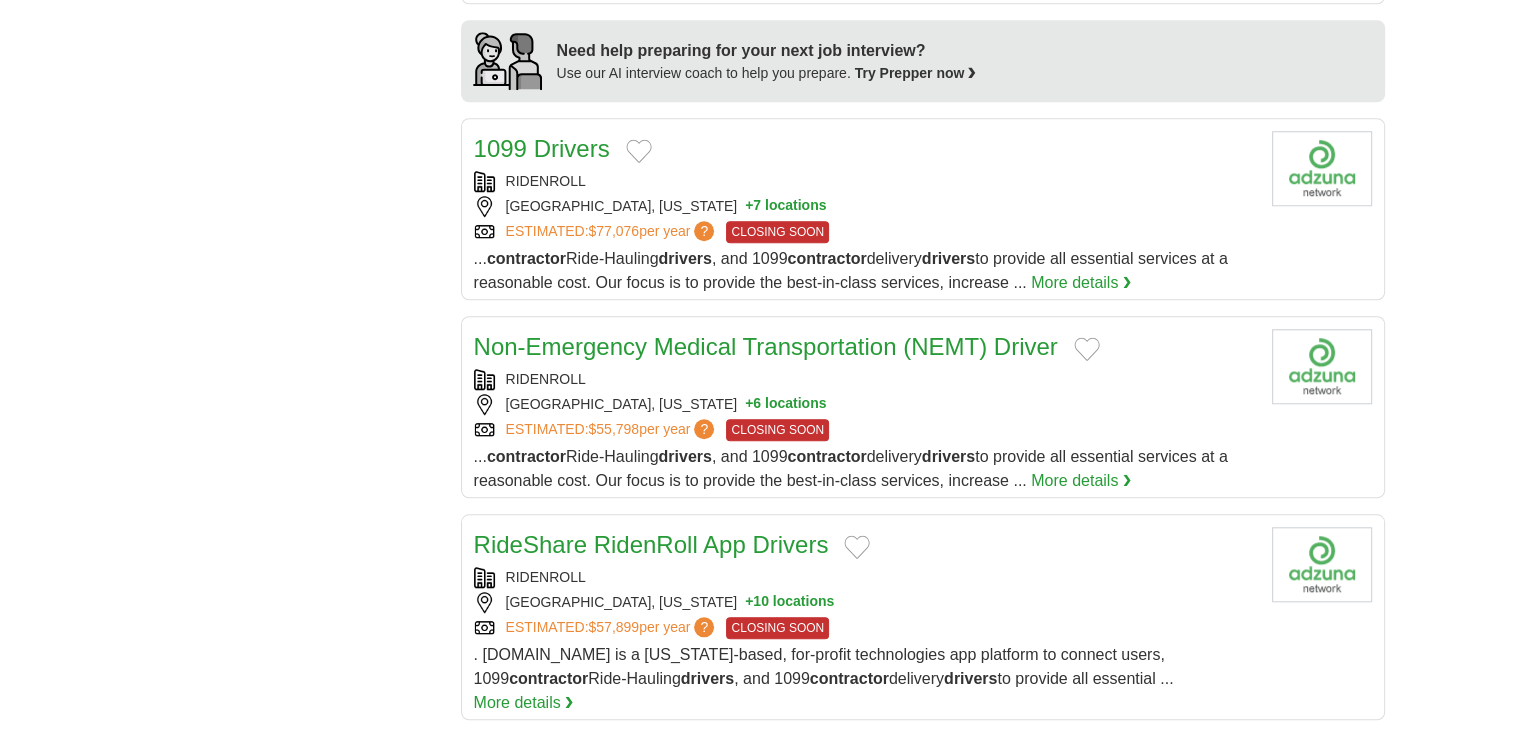 click on "ESTIMATED:
$55,798
per year
?
CLOSING SOON" at bounding box center (865, 430) 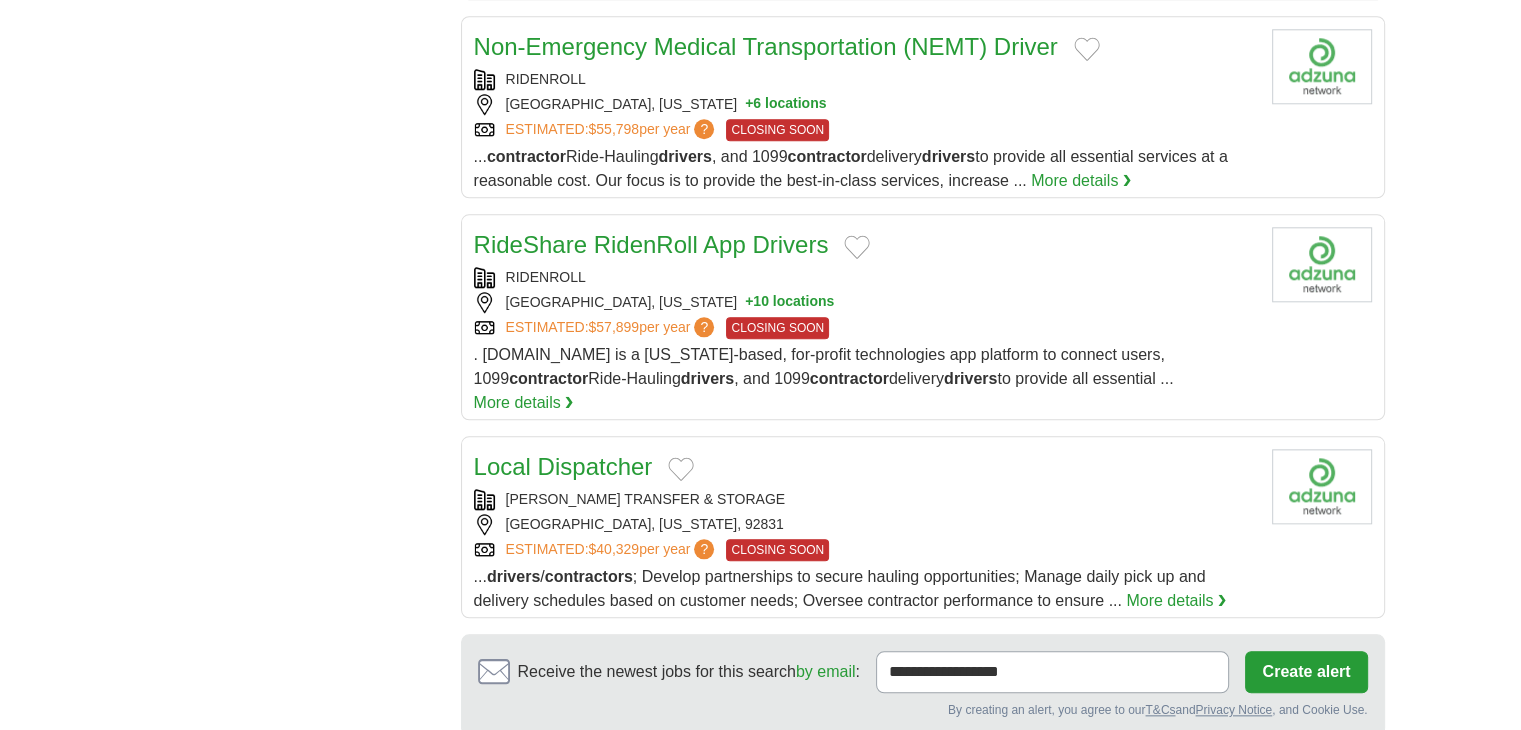 scroll, scrollTop: 2100, scrollLeft: 0, axis: vertical 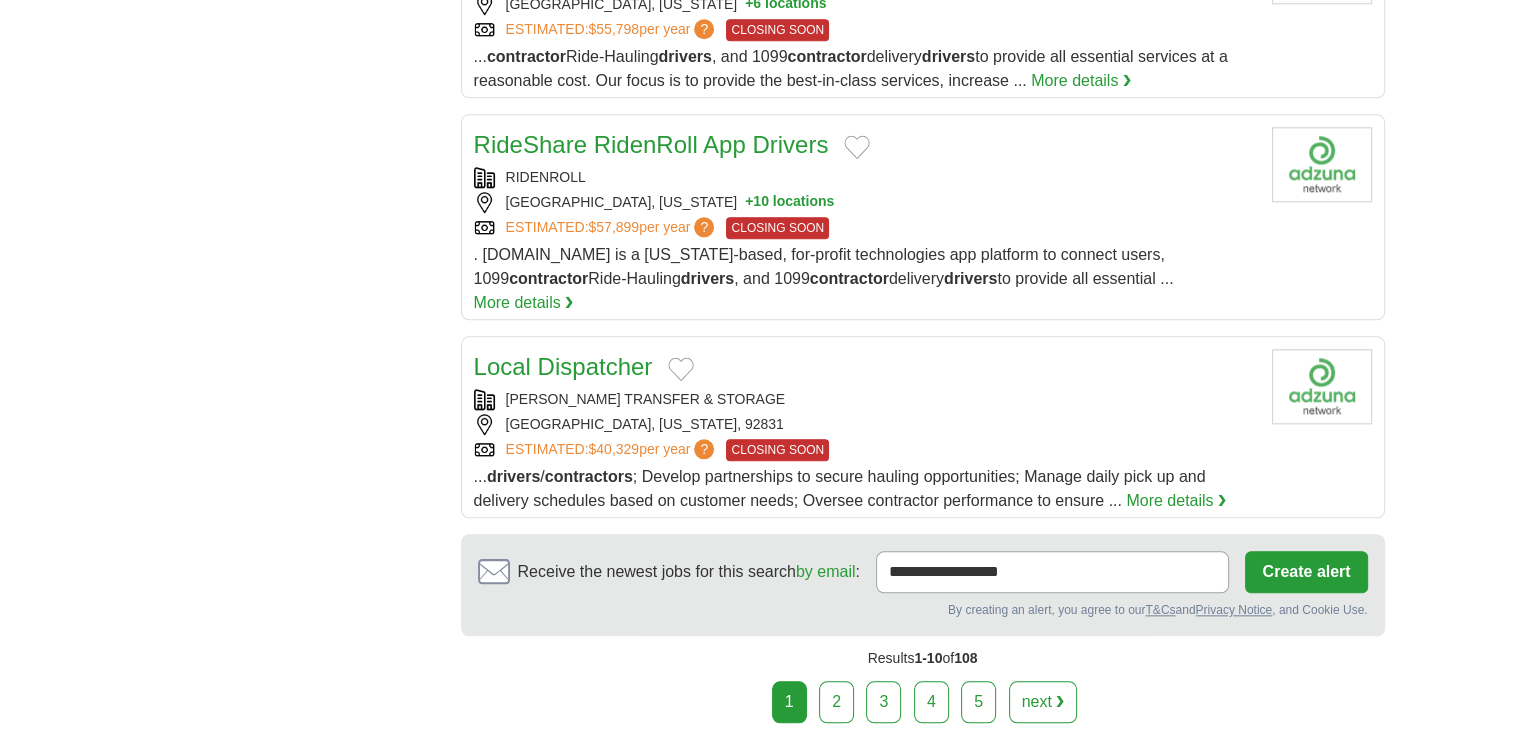 click on "2" at bounding box center (836, 702) 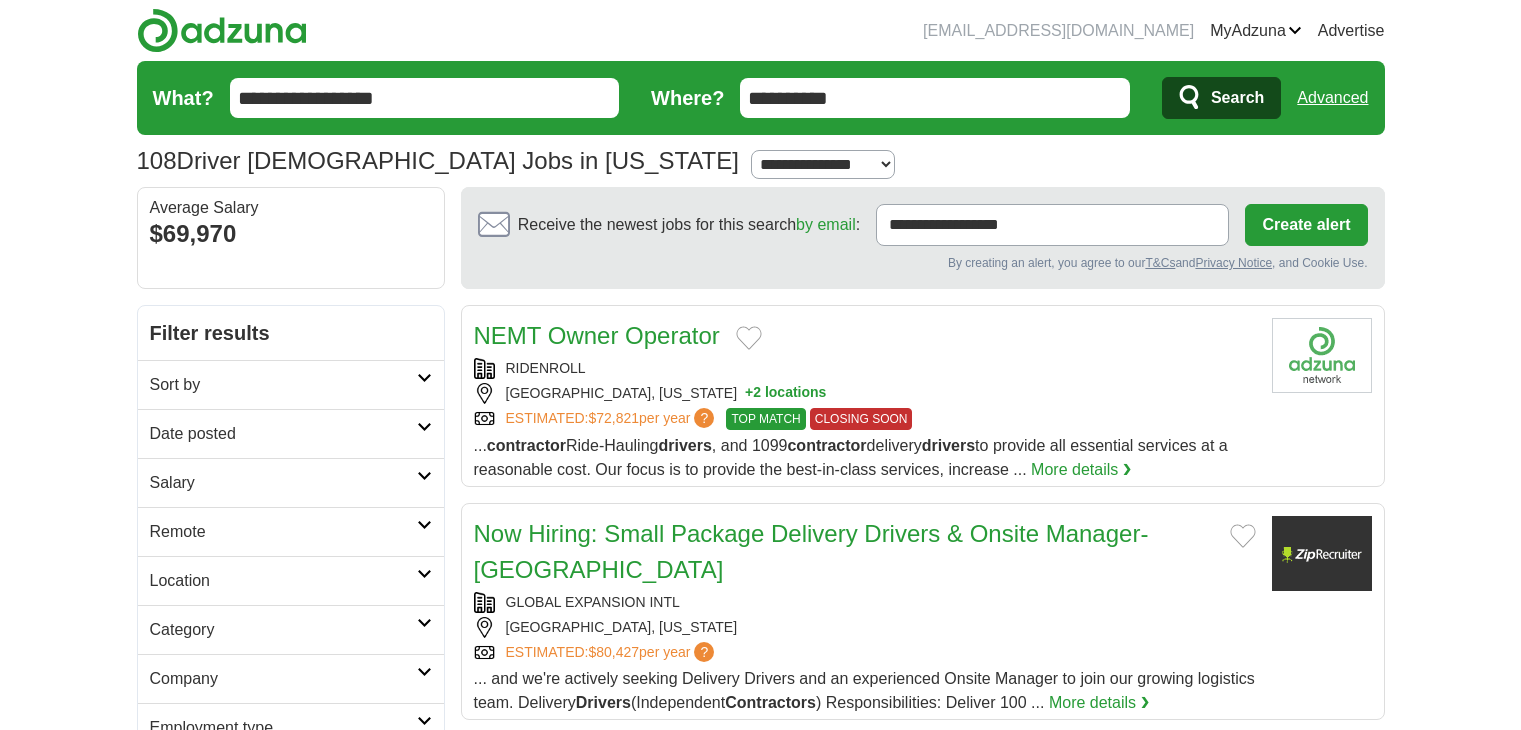 scroll, scrollTop: 0, scrollLeft: 0, axis: both 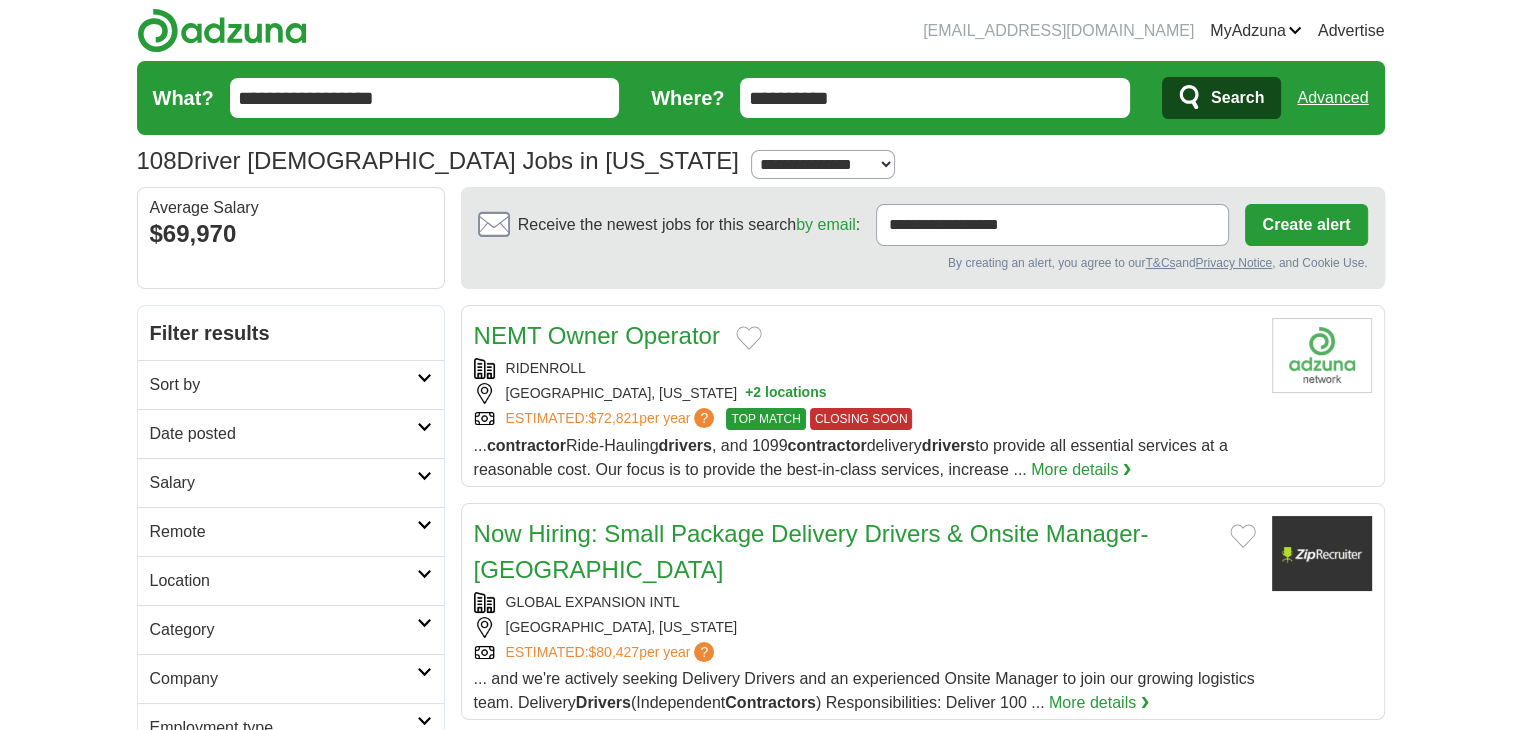 click on "GLOBAL EXPANSION INTL" at bounding box center [865, 602] 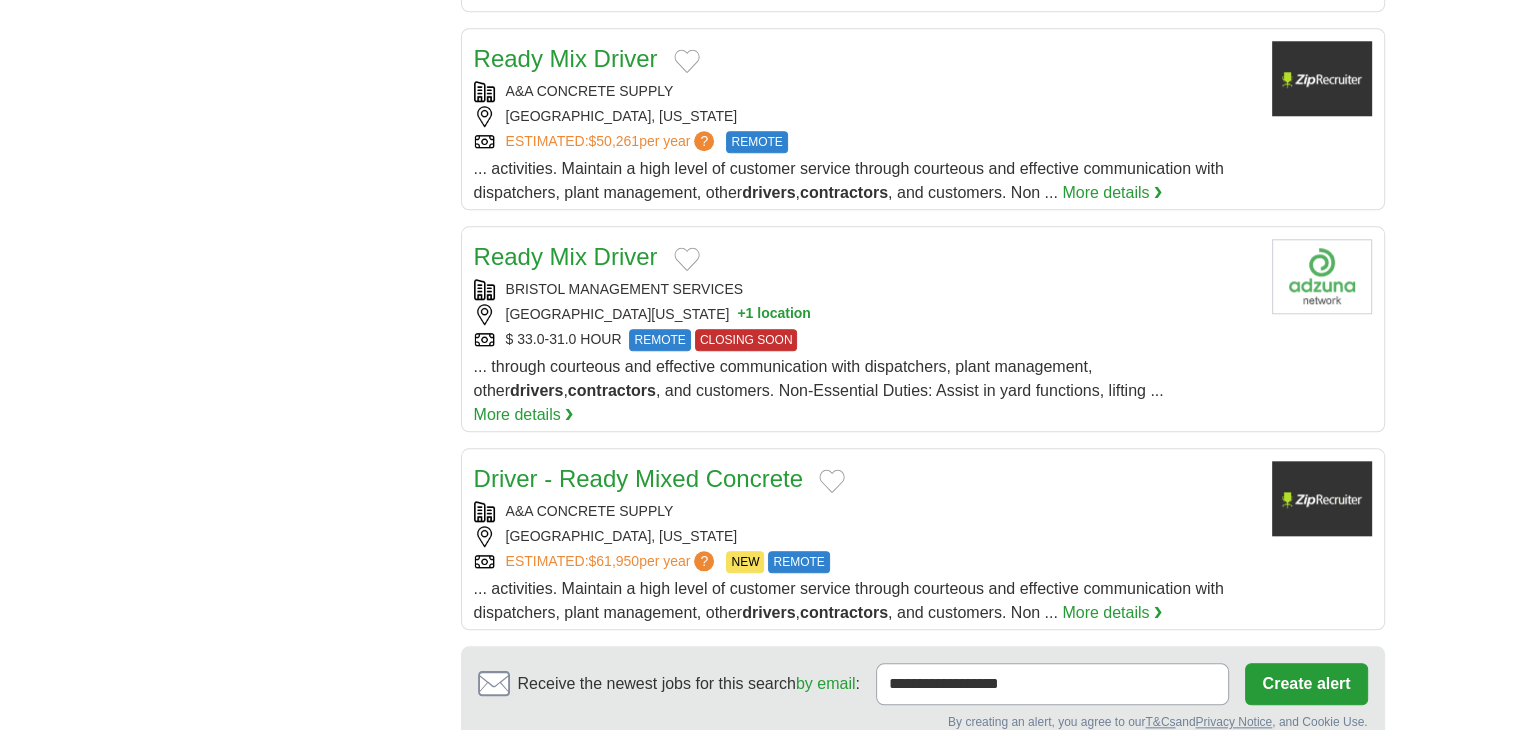 scroll, scrollTop: 2100, scrollLeft: 0, axis: vertical 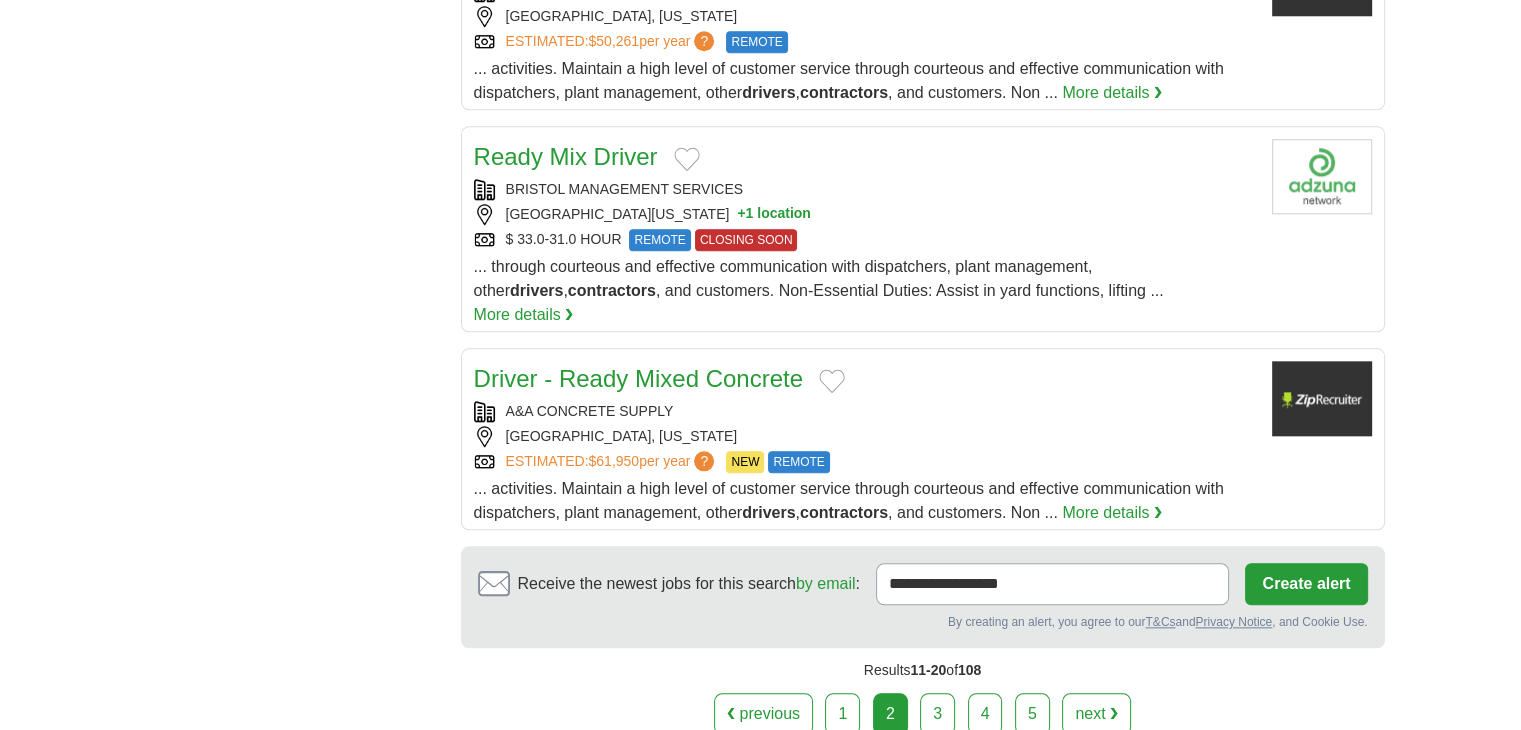 click on "Create alert" at bounding box center (1306, 584) 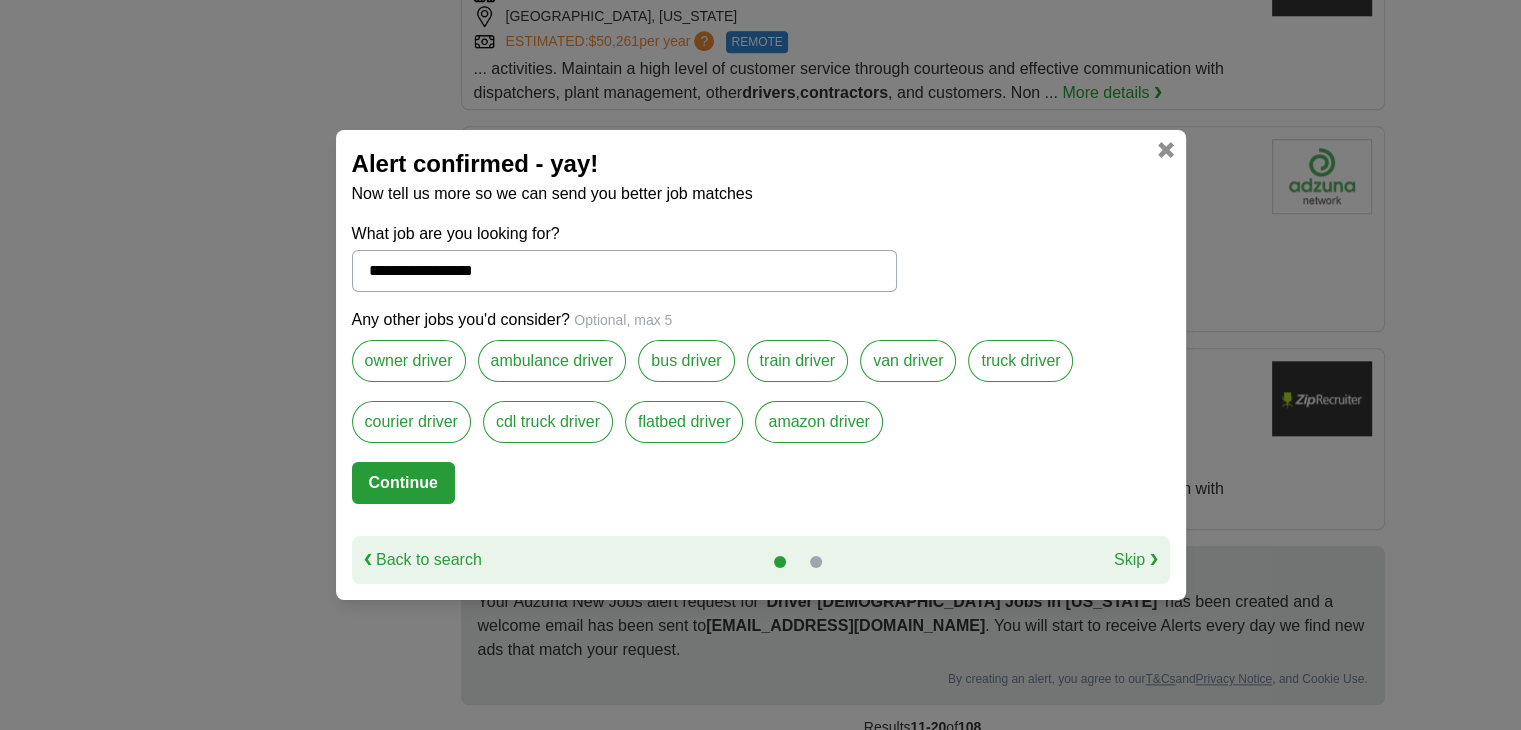 click on "owner driver" at bounding box center [409, 361] 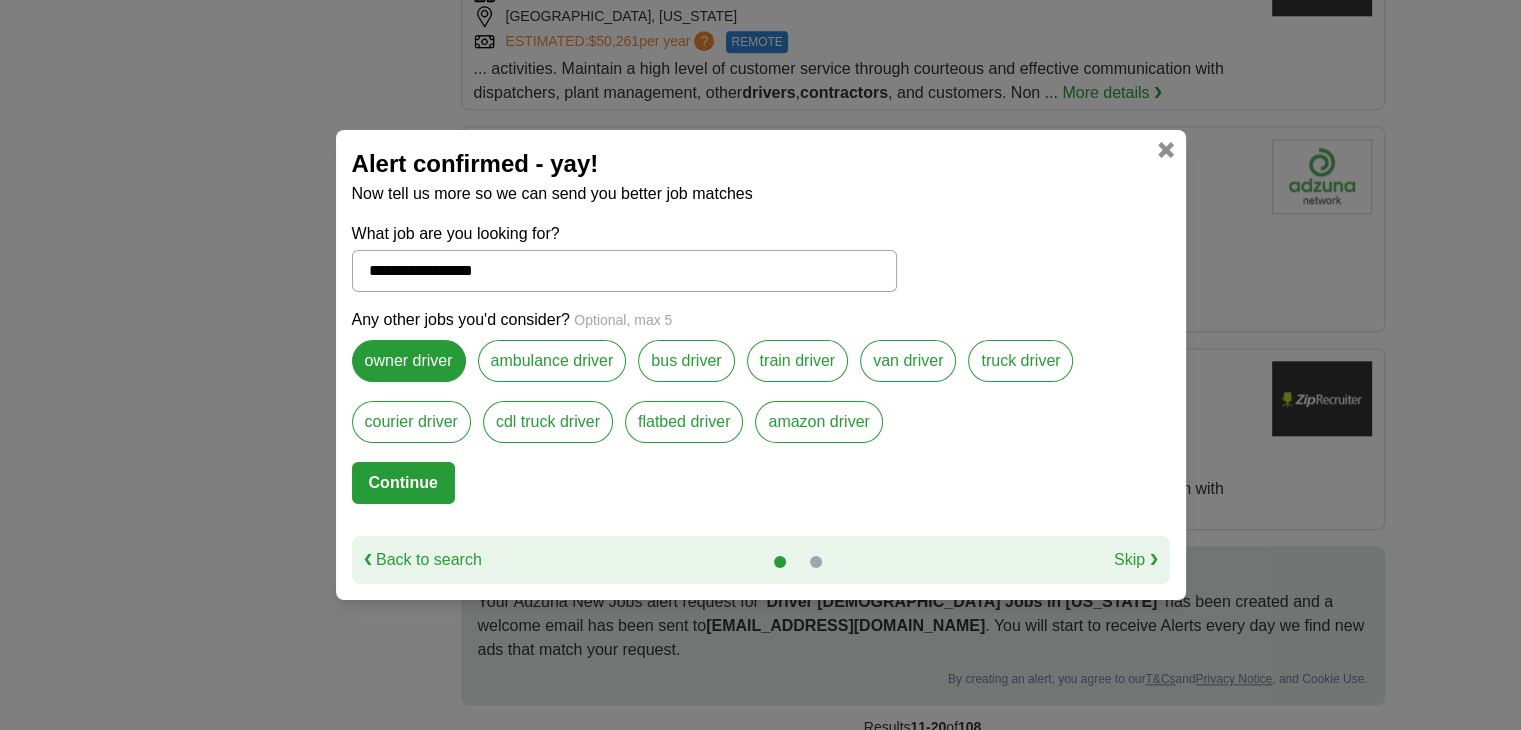click on "courier driver" at bounding box center [411, 422] 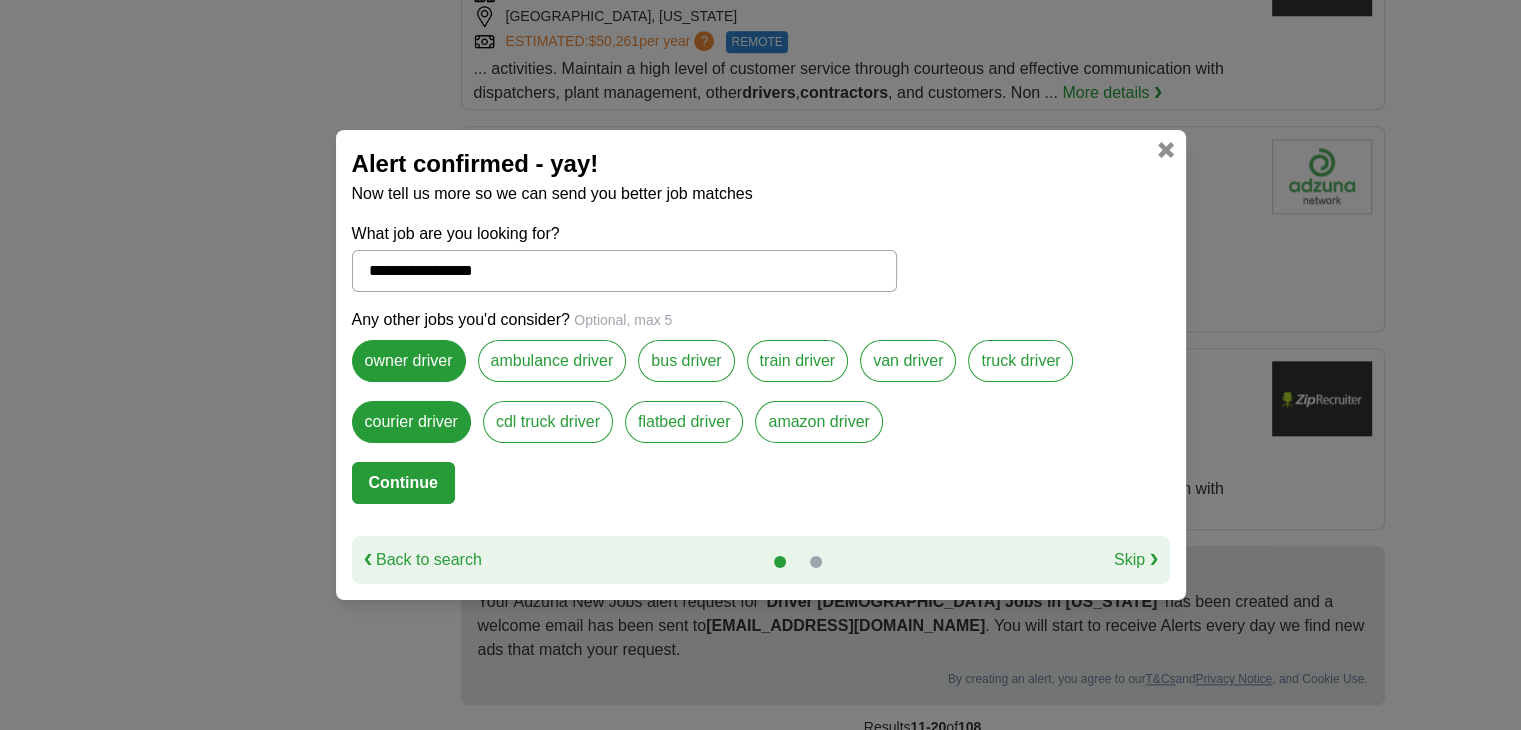click on "van driver" at bounding box center (908, 361) 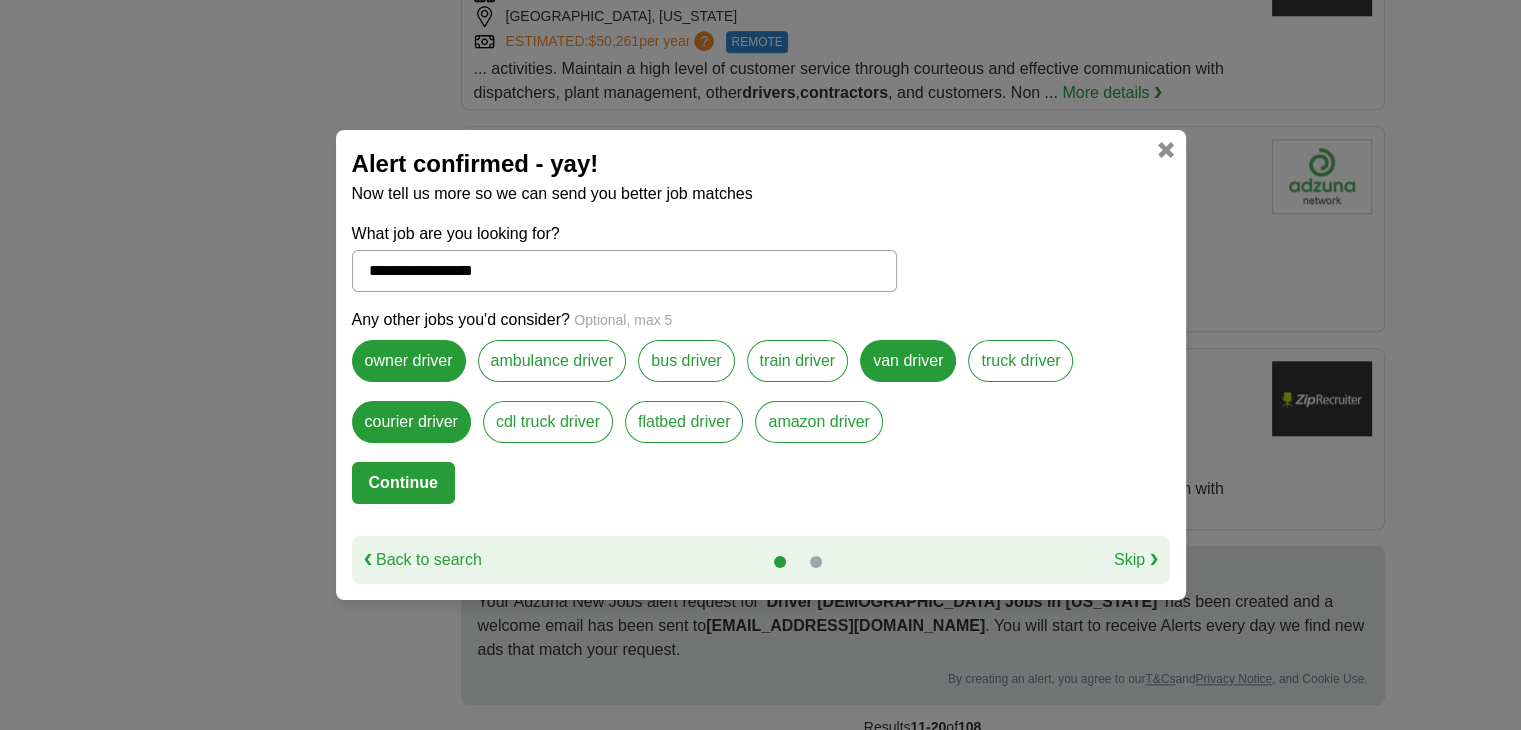 click at bounding box center (1166, 150) 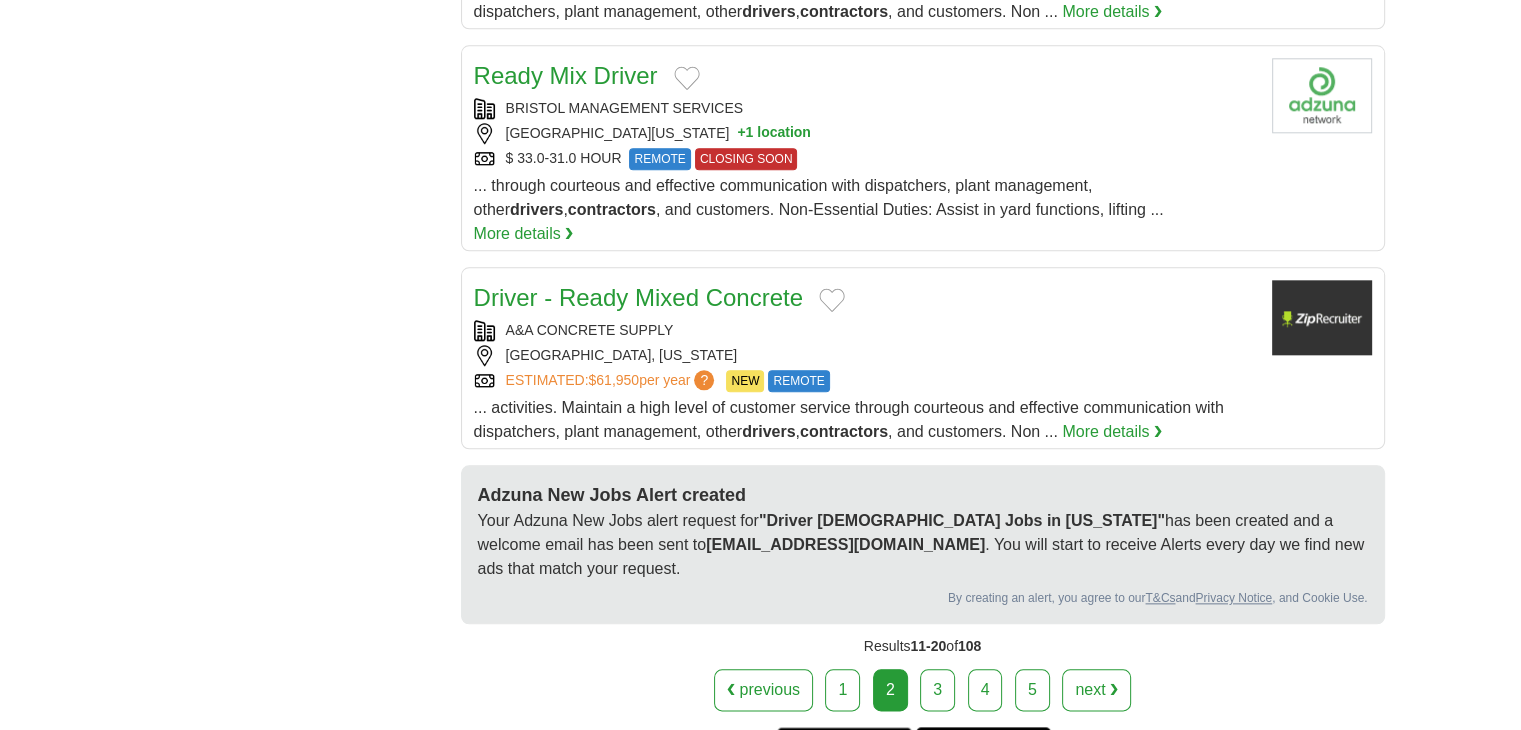 scroll, scrollTop: 2200, scrollLeft: 0, axis: vertical 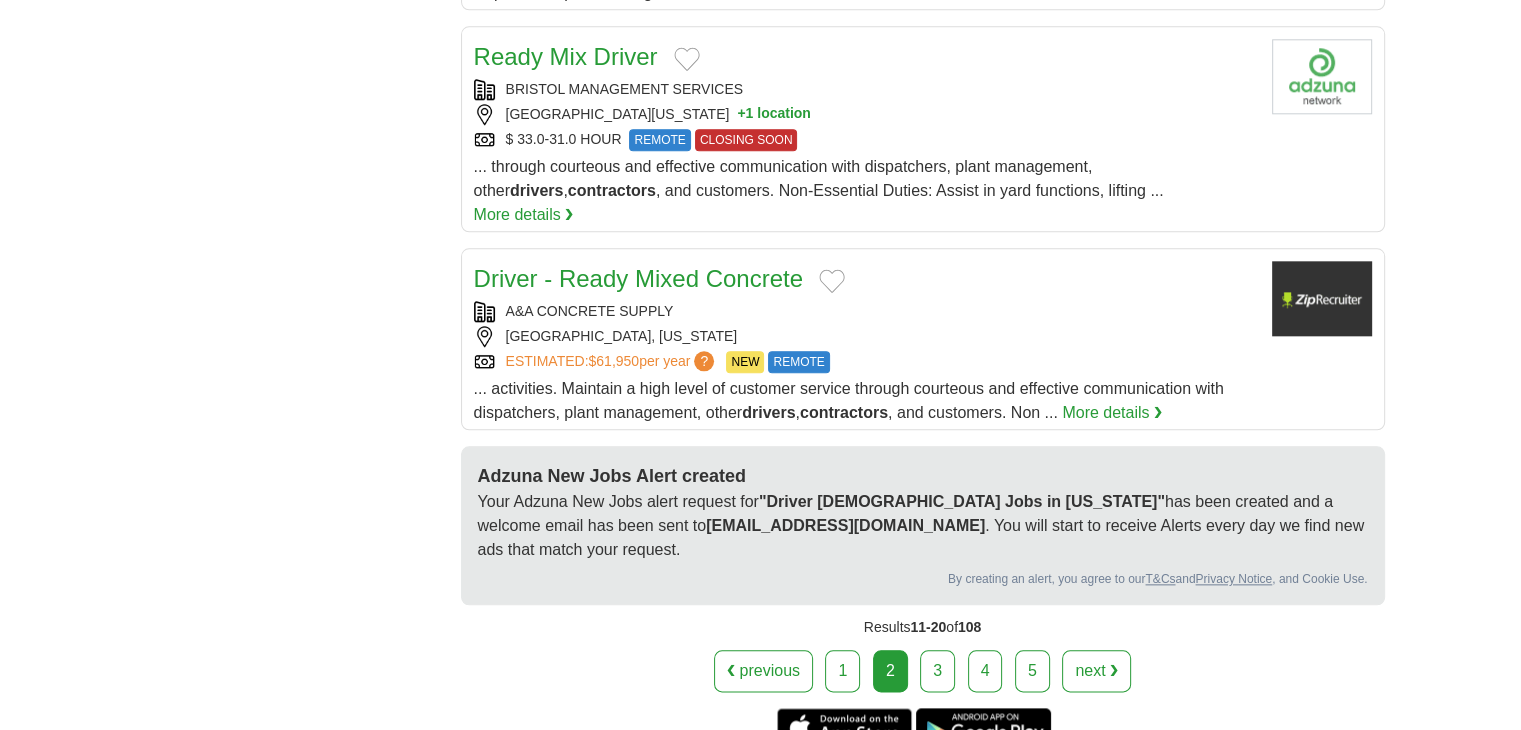 click on "3" at bounding box center [937, 671] 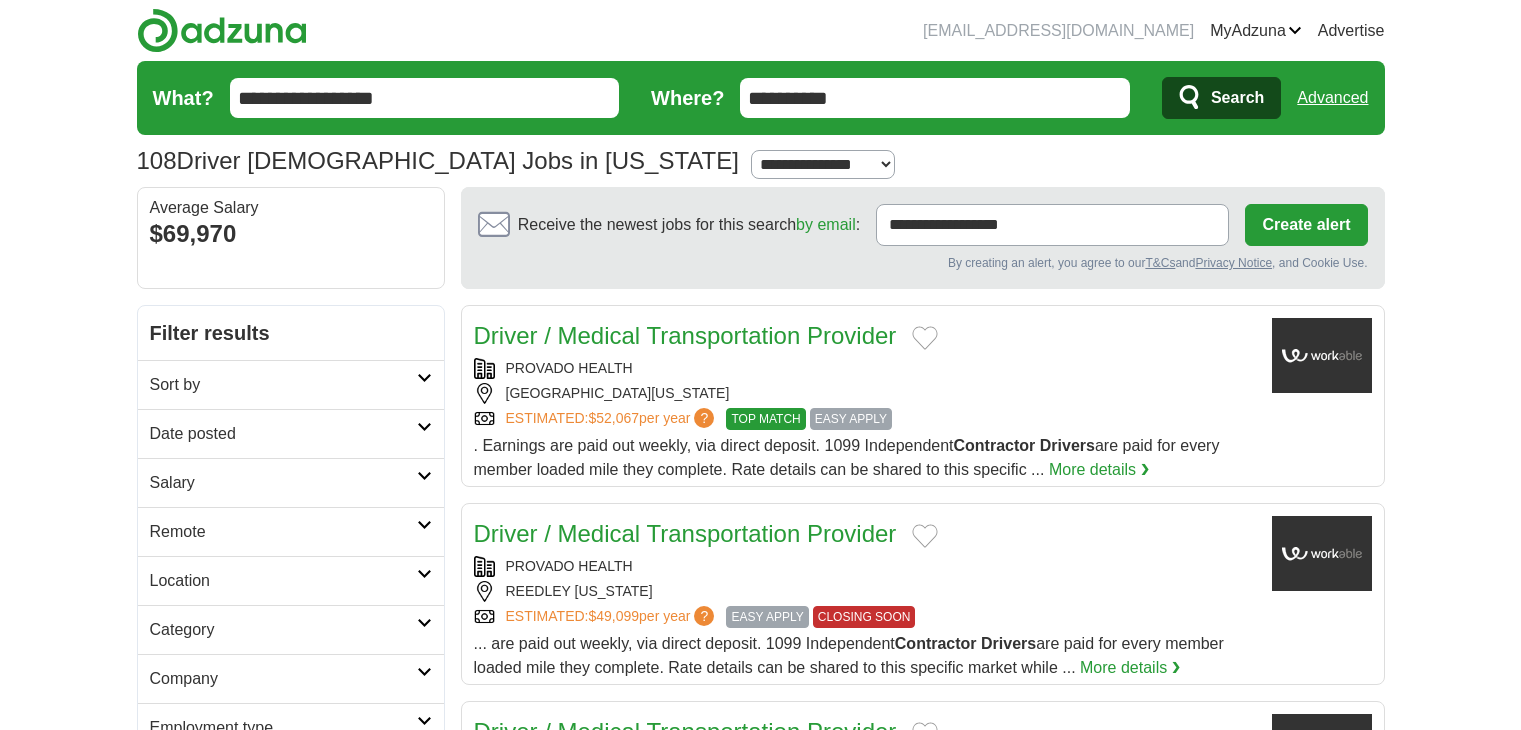 scroll, scrollTop: 0, scrollLeft: 0, axis: both 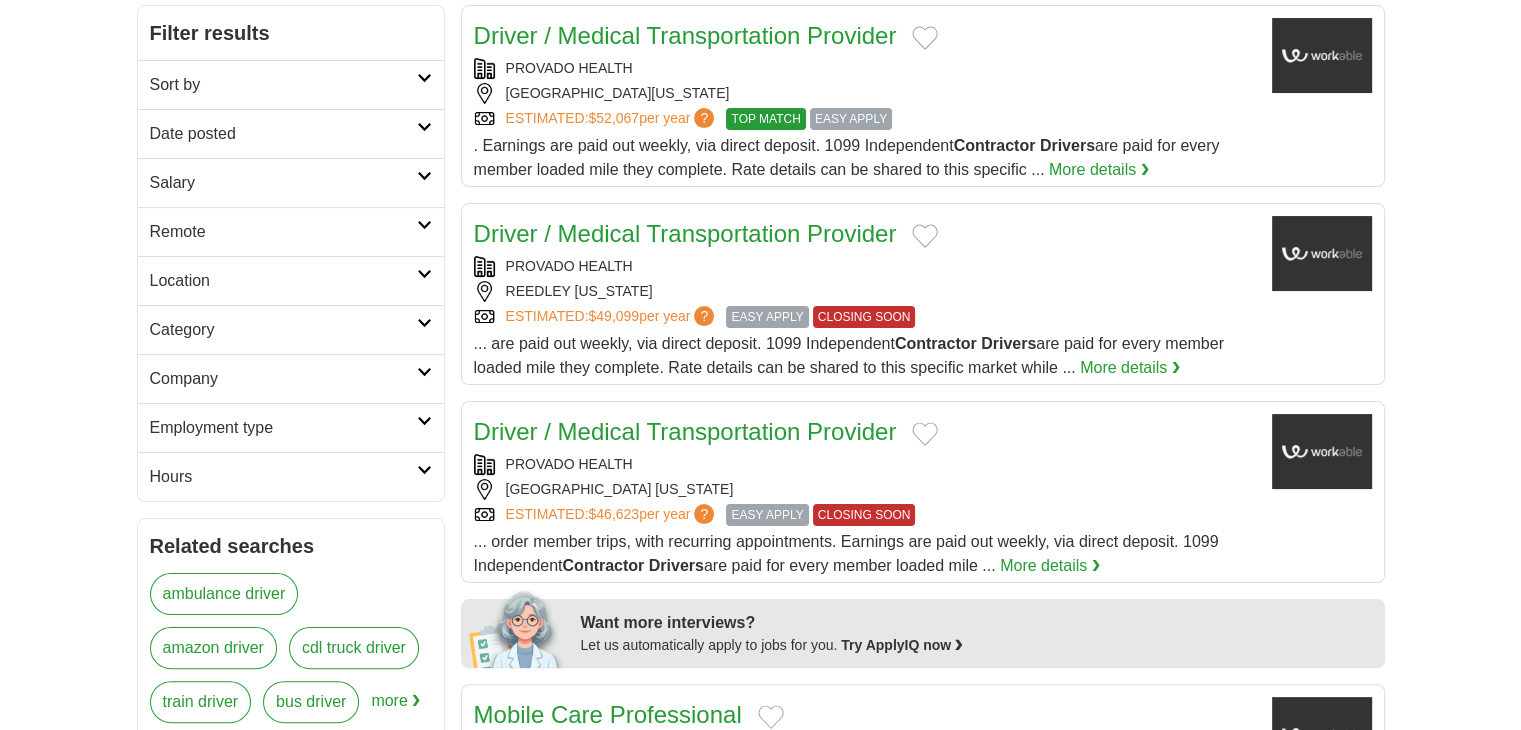 click on "PROVADO HEALTH" at bounding box center (865, 464) 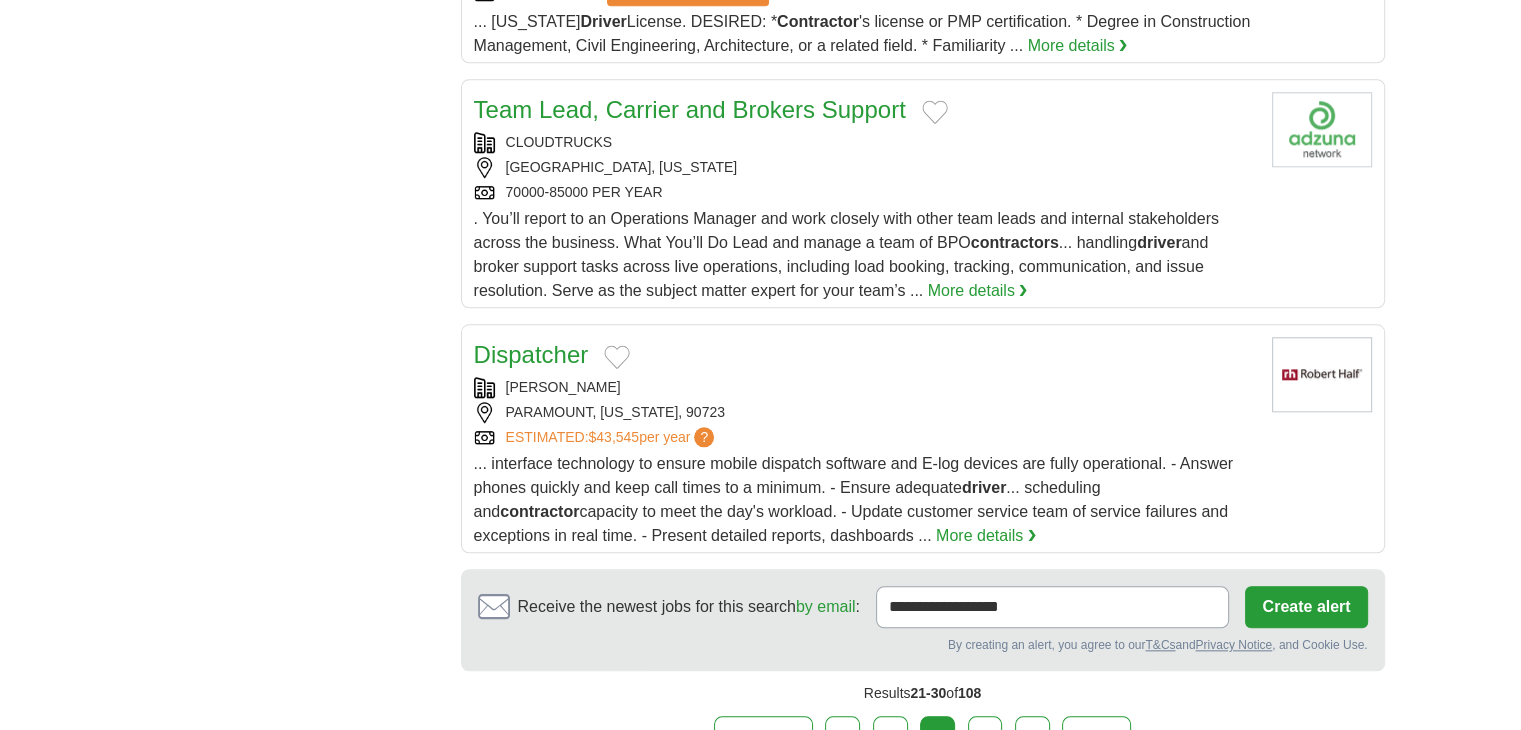 scroll, scrollTop: 2000, scrollLeft: 0, axis: vertical 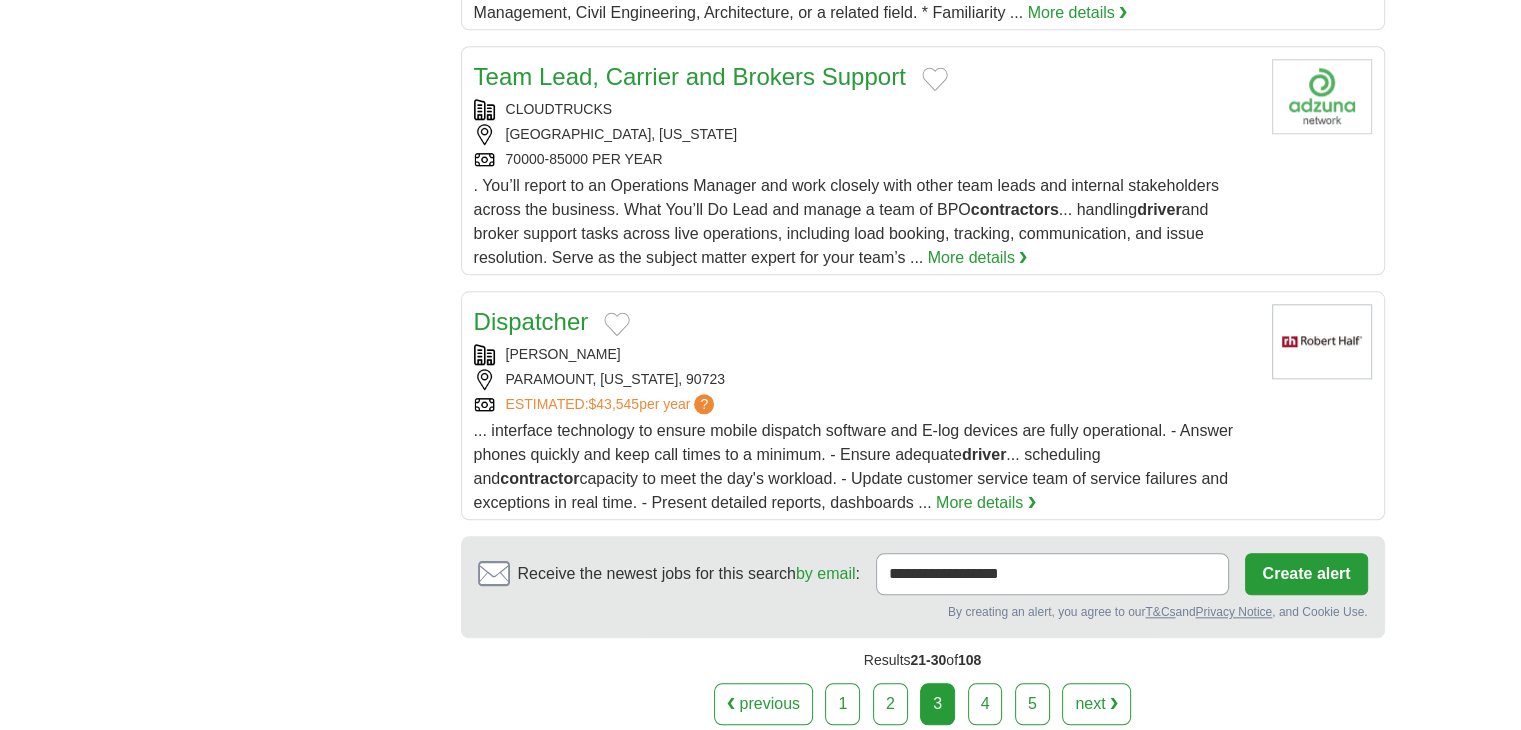 click on "4" at bounding box center [985, 704] 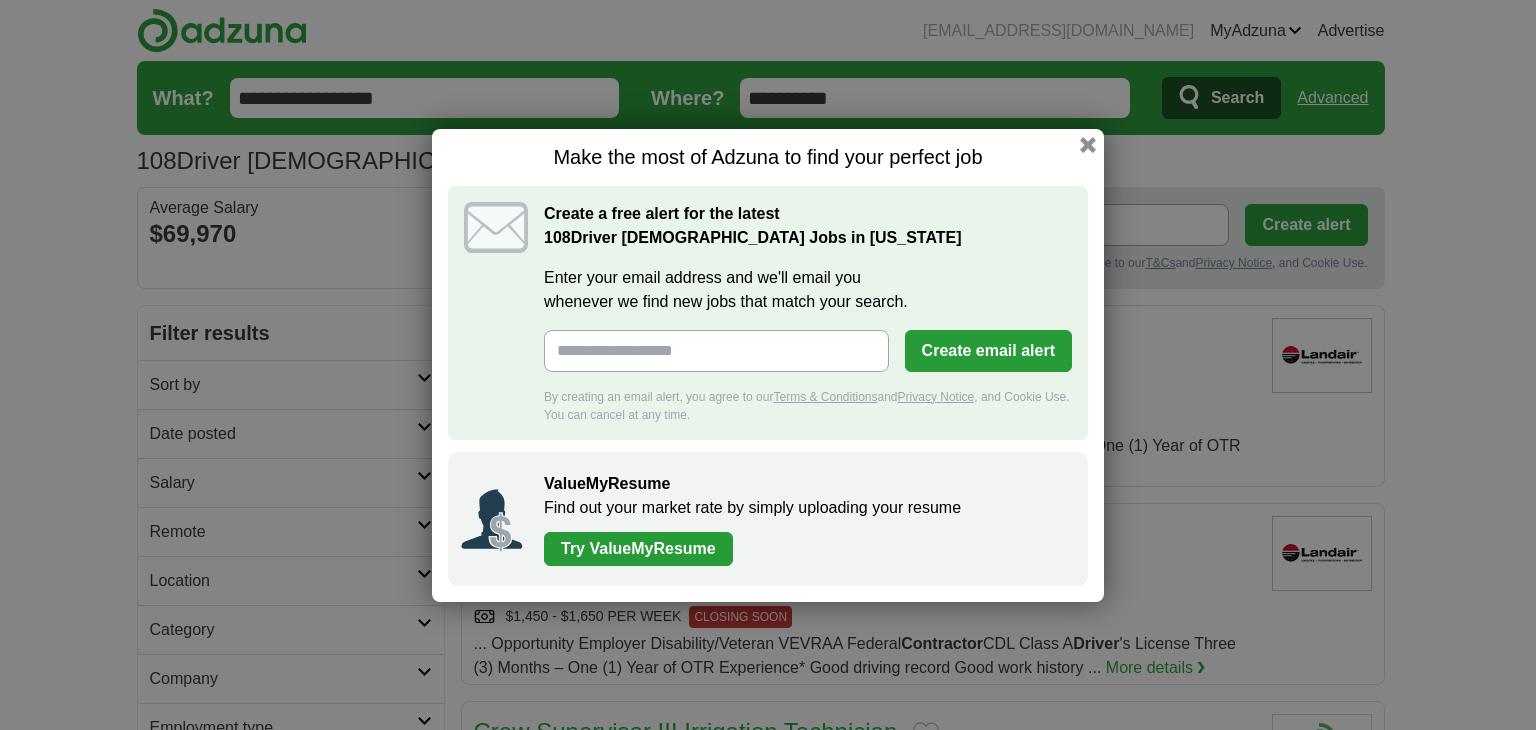 scroll, scrollTop: 0, scrollLeft: 0, axis: both 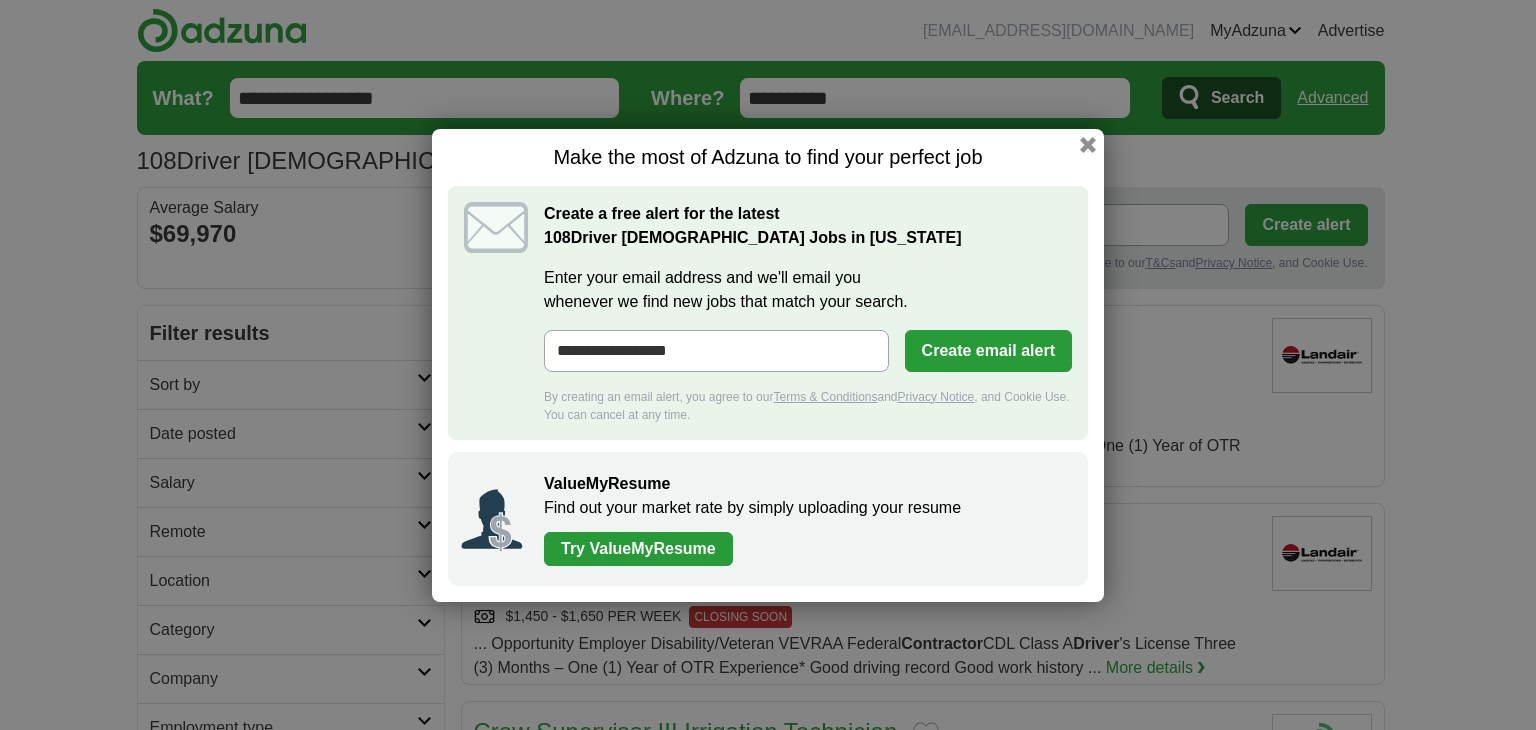 click on "Create email alert" at bounding box center (988, 351) 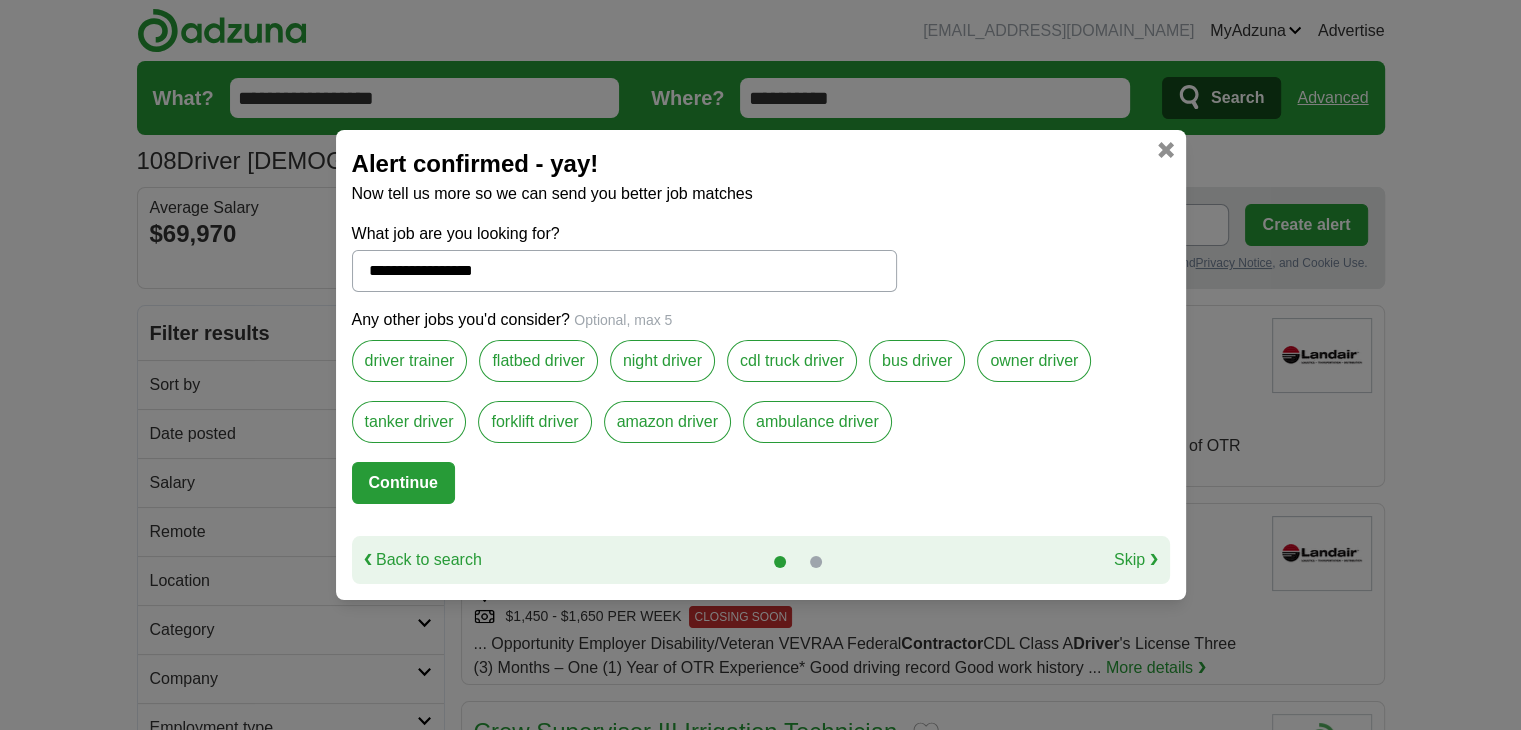 click on "owner driver" at bounding box center [1034, 361] 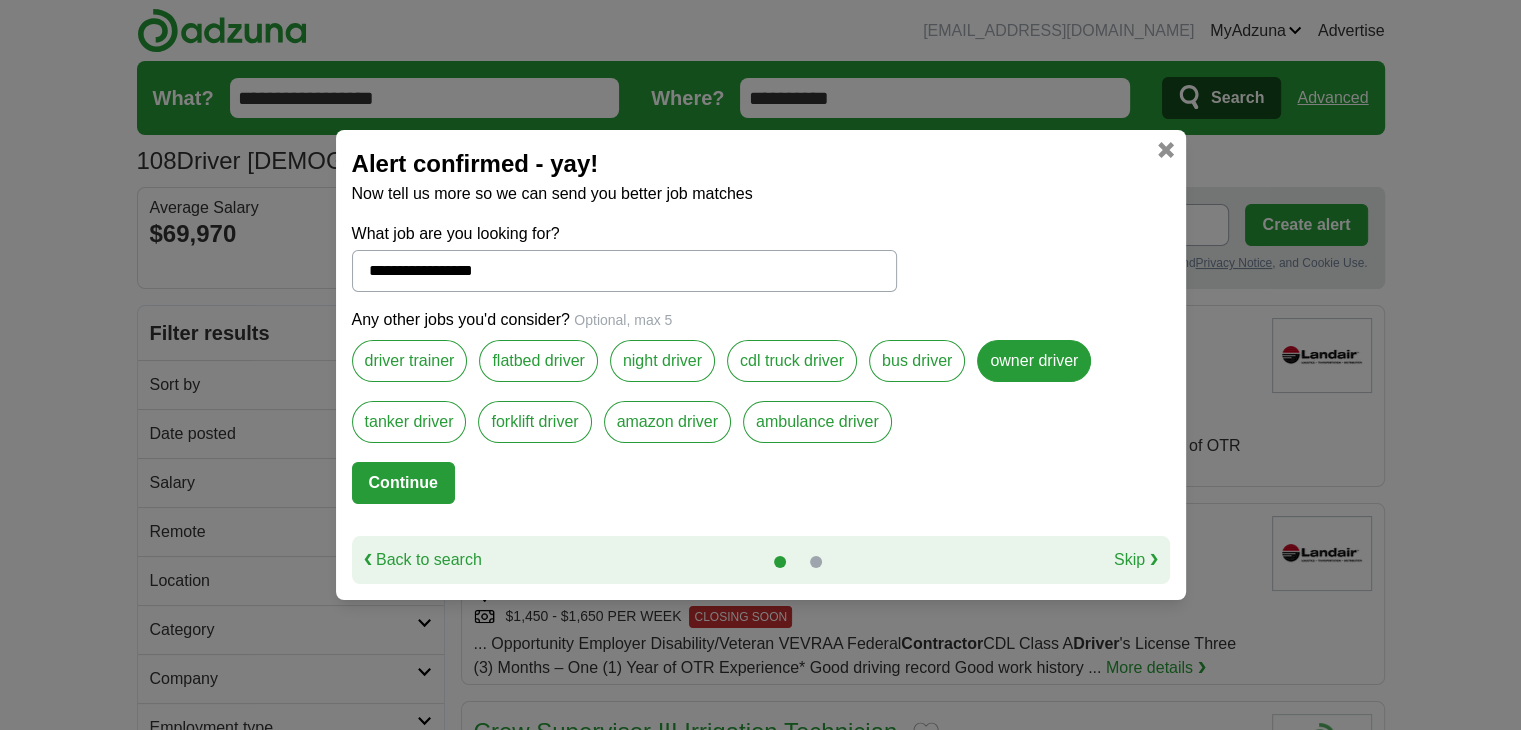 click on "Continue" at bounding box center (403, 483) 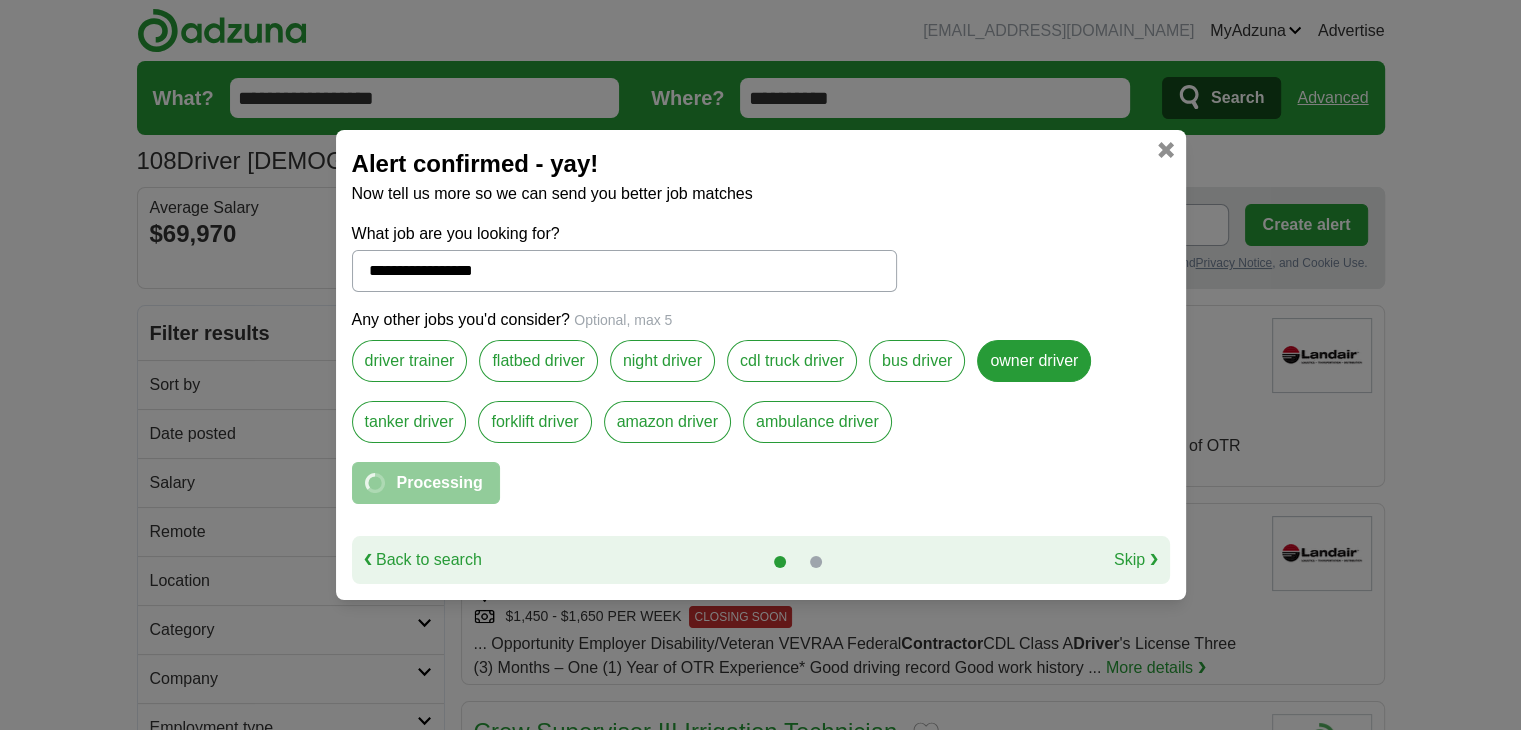 select on "*" 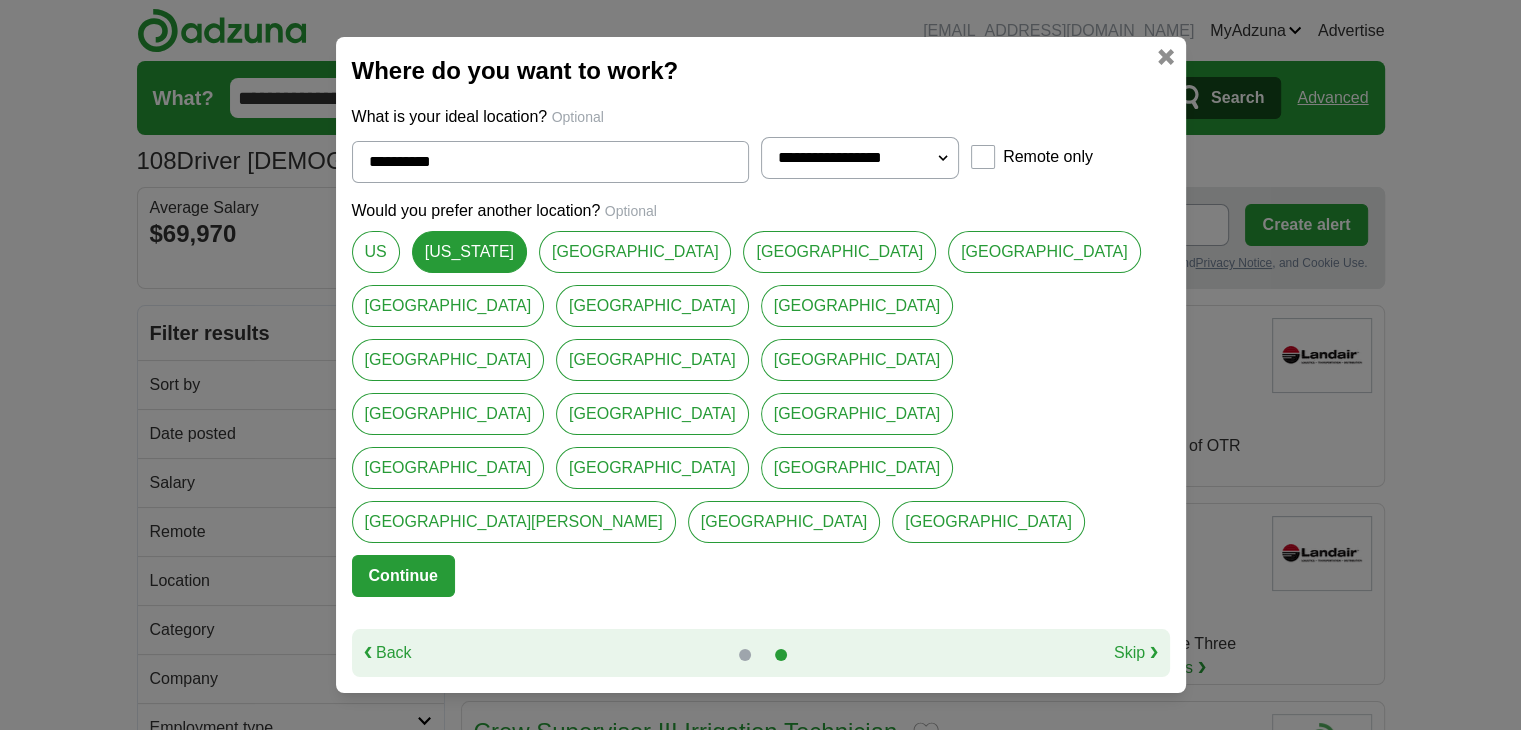 click on "[GEOGRAPHIC_DATA]" at bounding box center [448, 414] 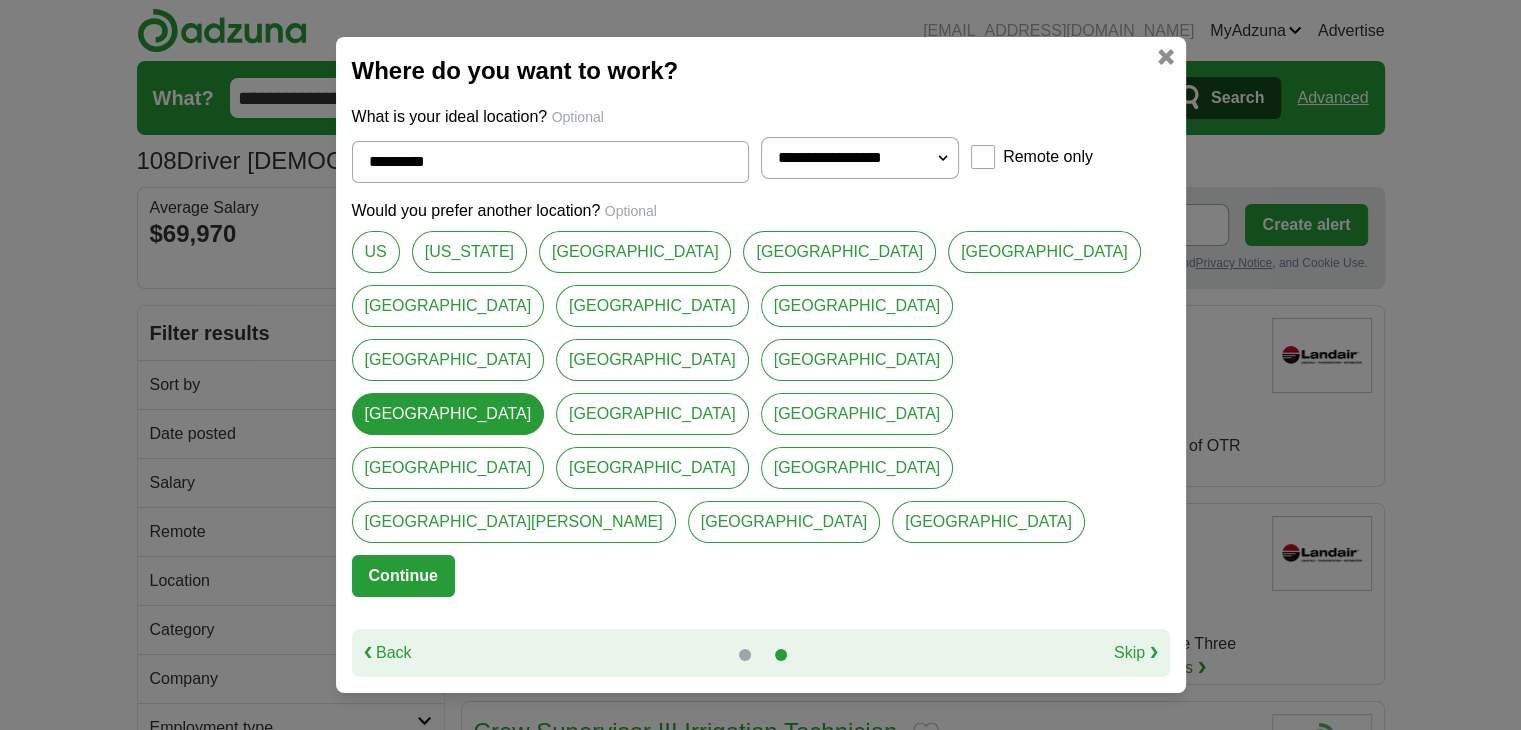 click on "Continue" at bounding box center [403, 576] 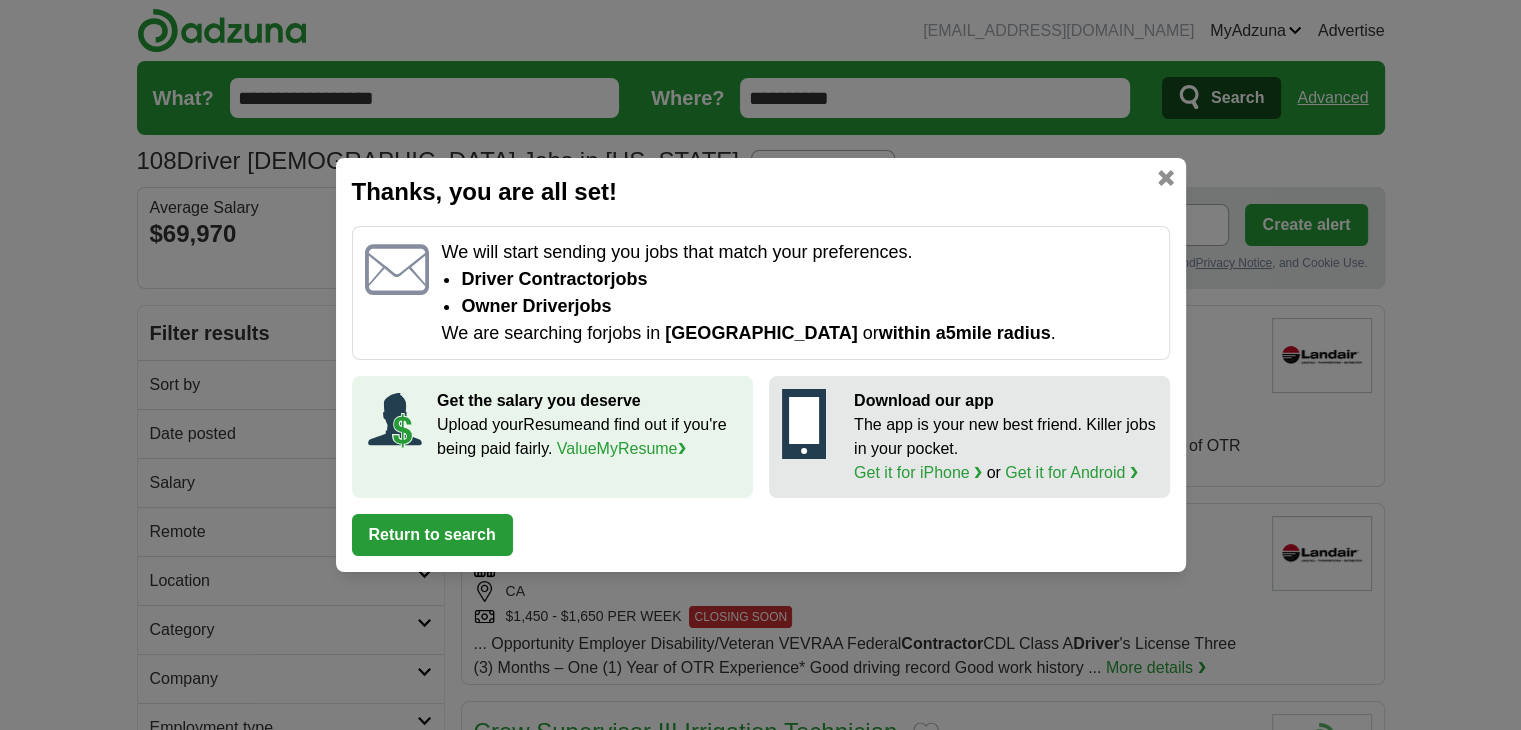 click on "Thanks, you are all set!" at bounding box center [761, 192] 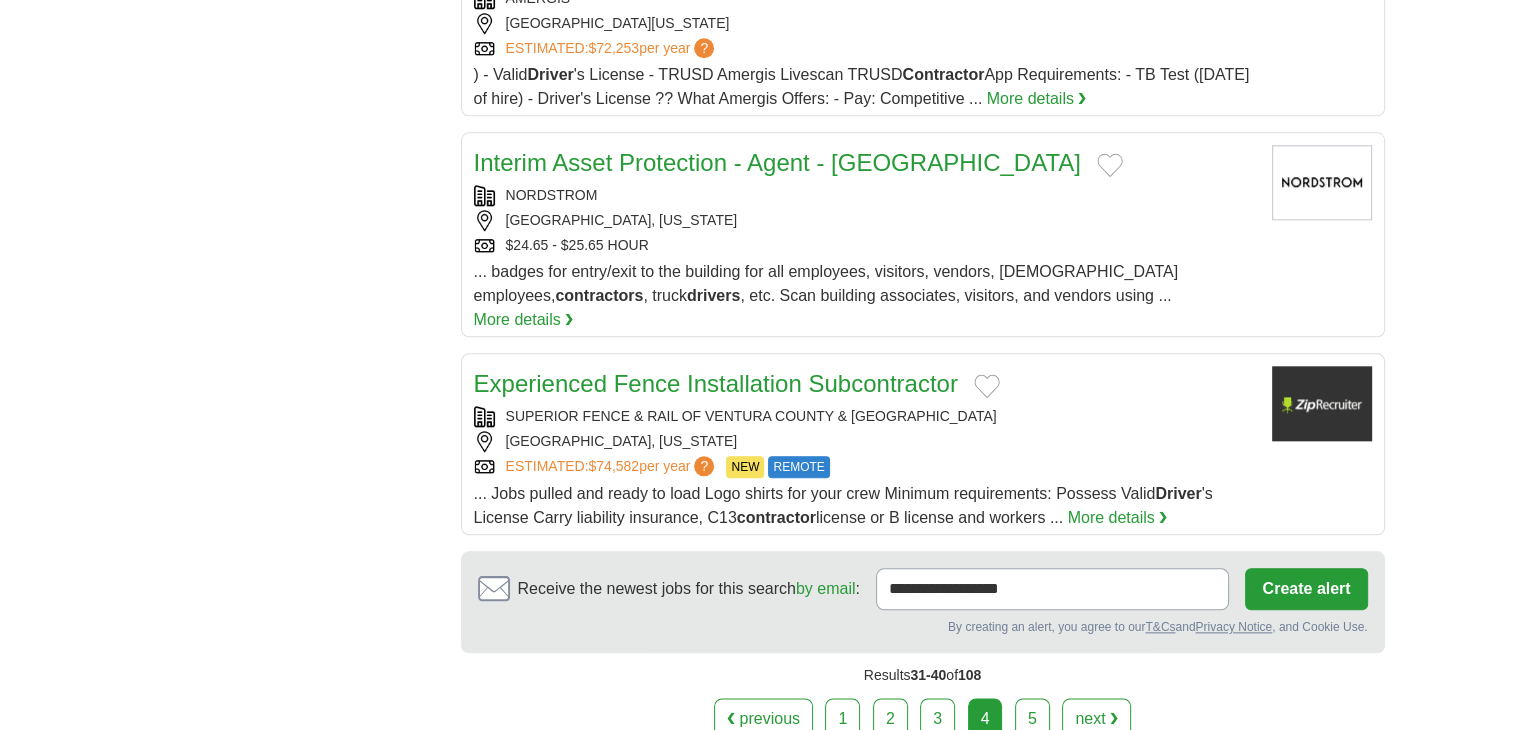 scroll, scrollTop: 2200, scrollLeft: 0, axis: vertical 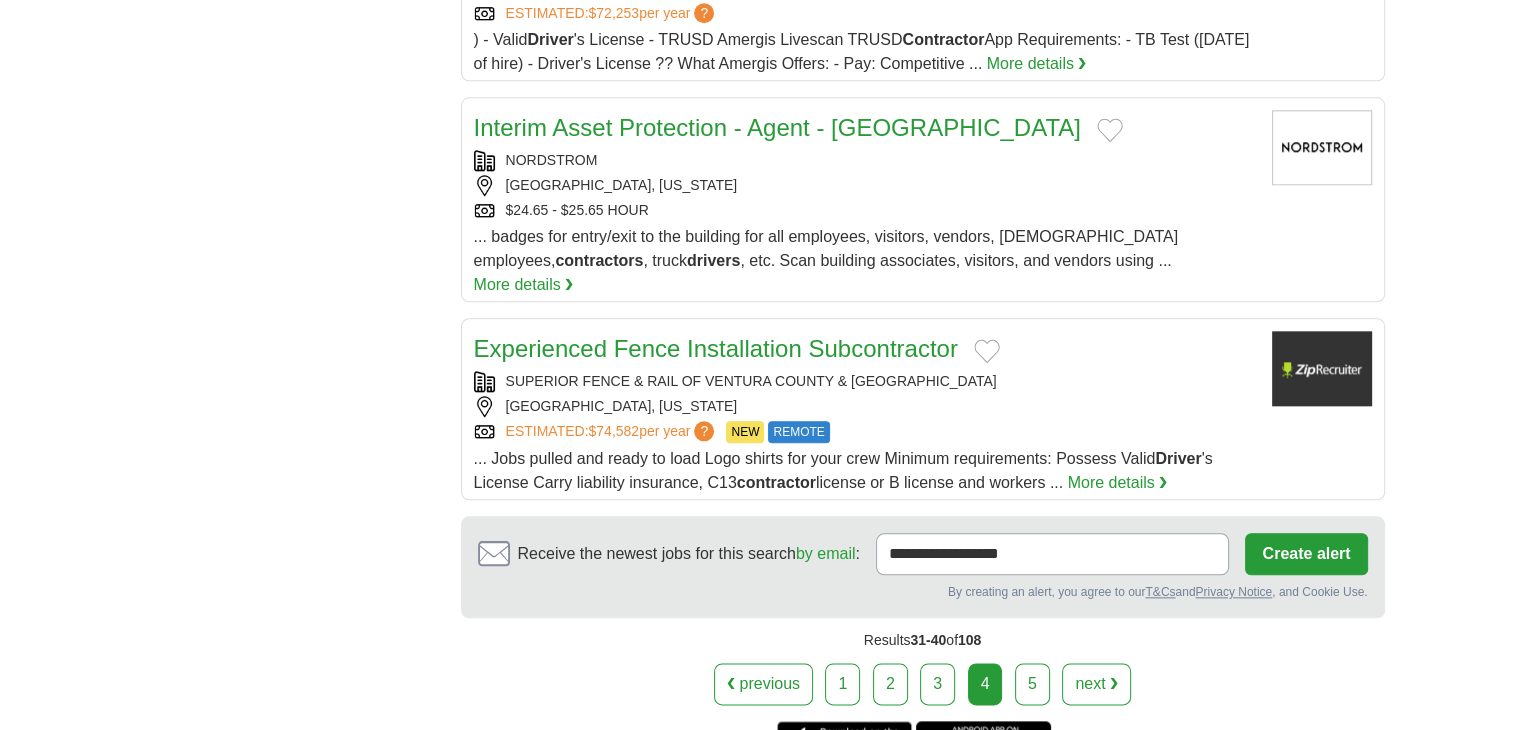 click on "5" at bounding box center (1032, 684) 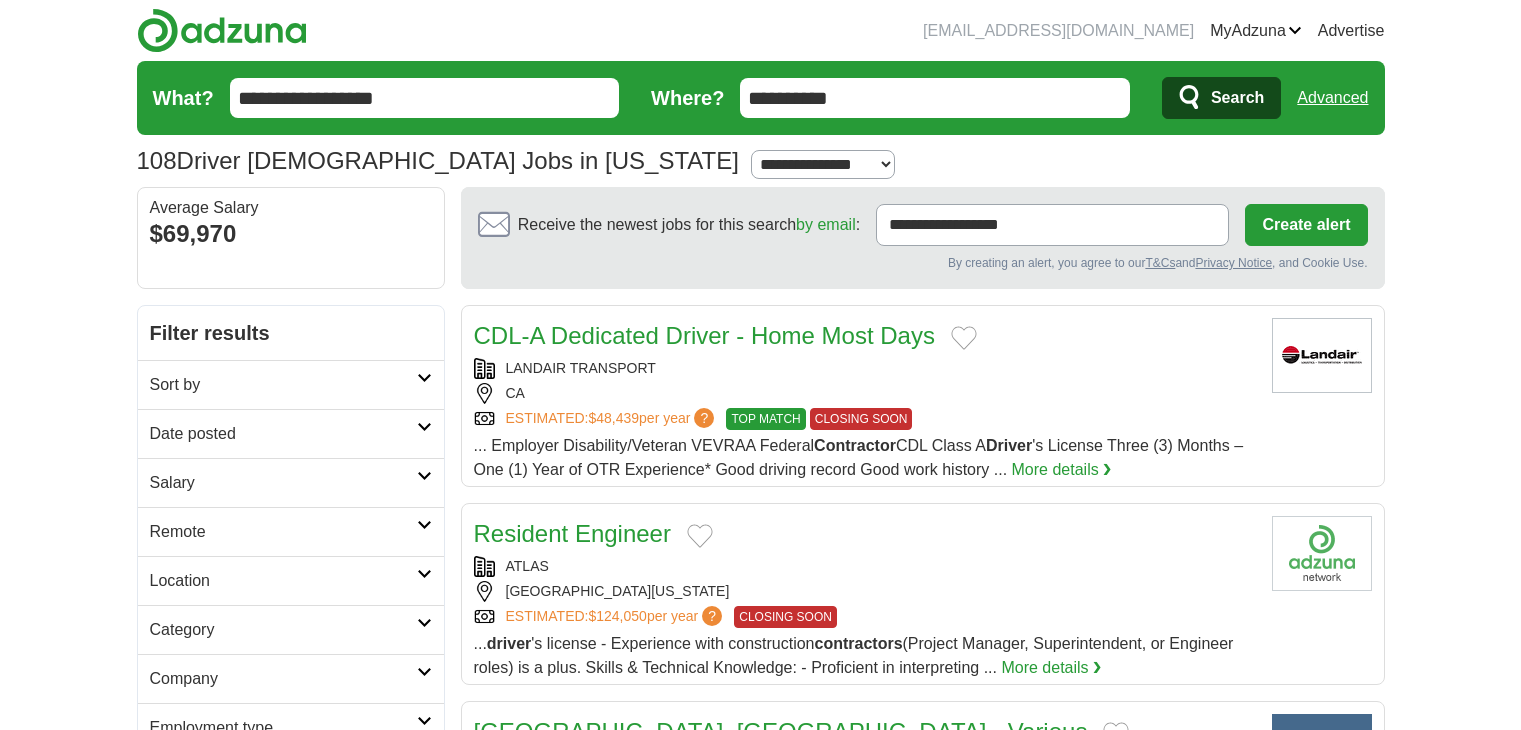 scroll, scrollTop: 0, scrollLeft: 0, axis: both 